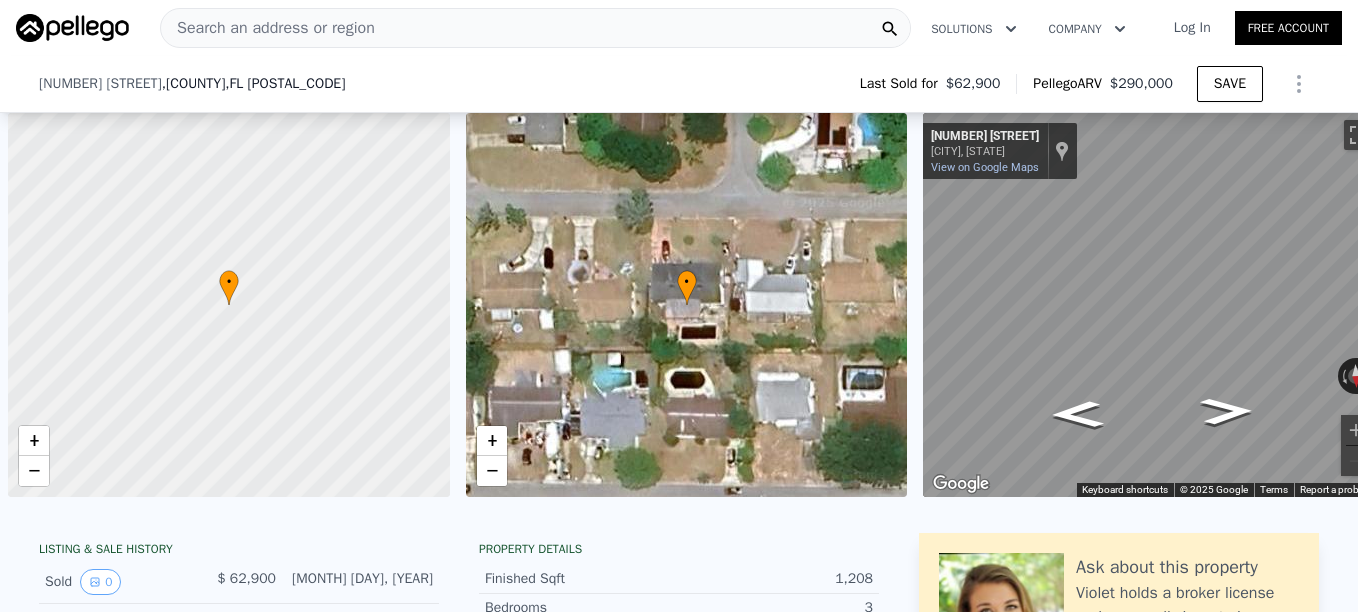 scroll, scrollTop: 0, scrollLeft: 0, axis: both 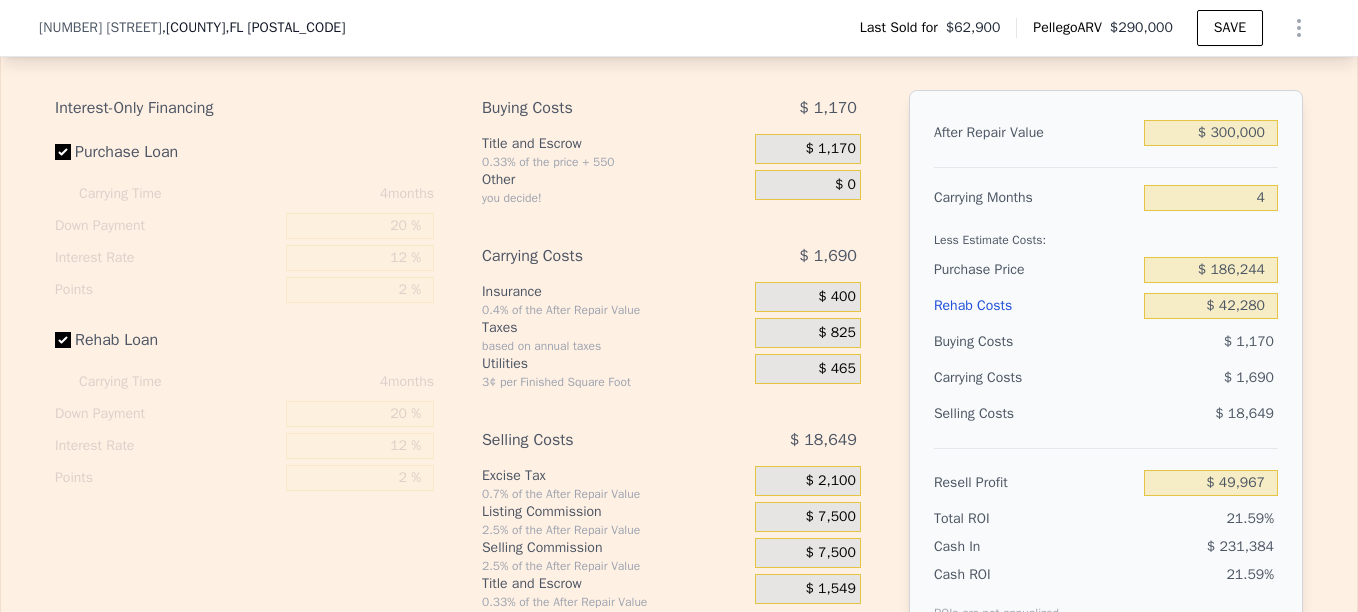 checkbox on "true" 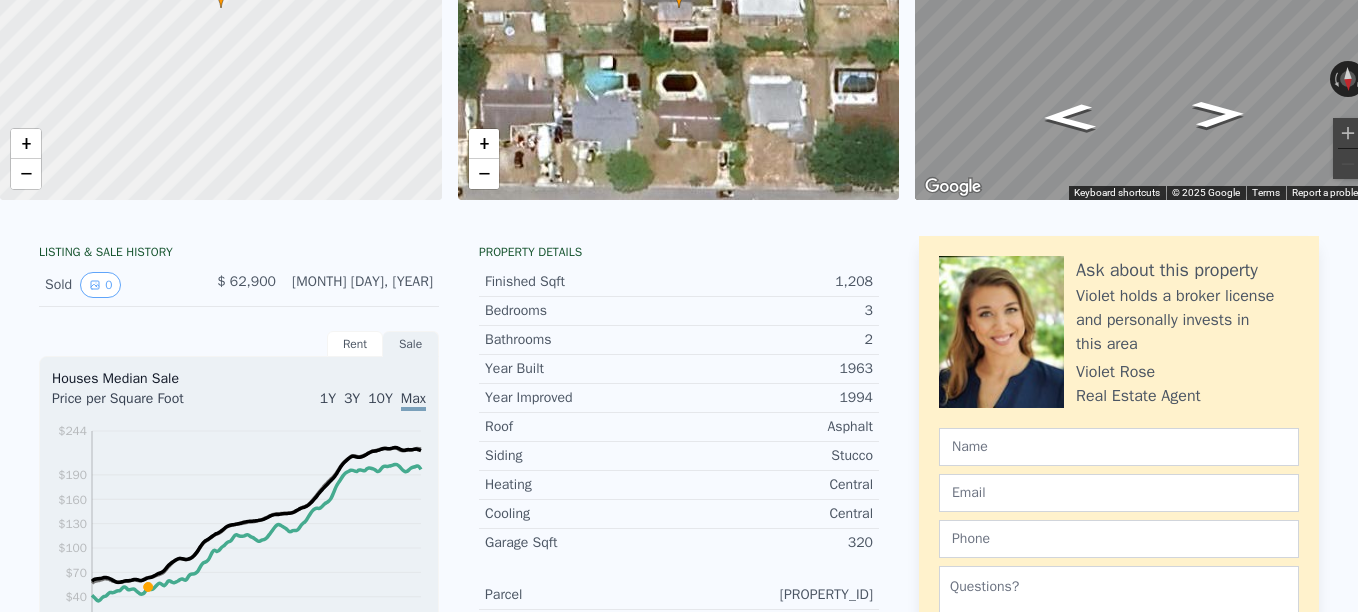 scroll, scrollTop: 0, scrollLeft: 0, axis: both 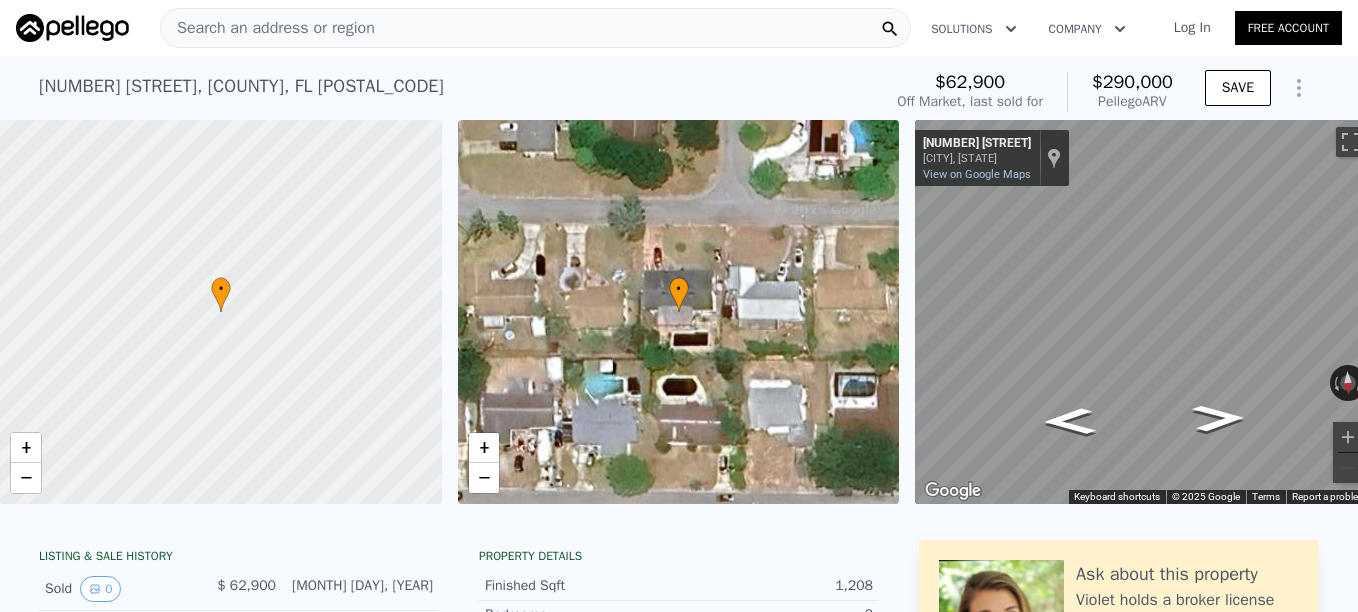 click on "Search an address or region" at bounding box center (268, 28) 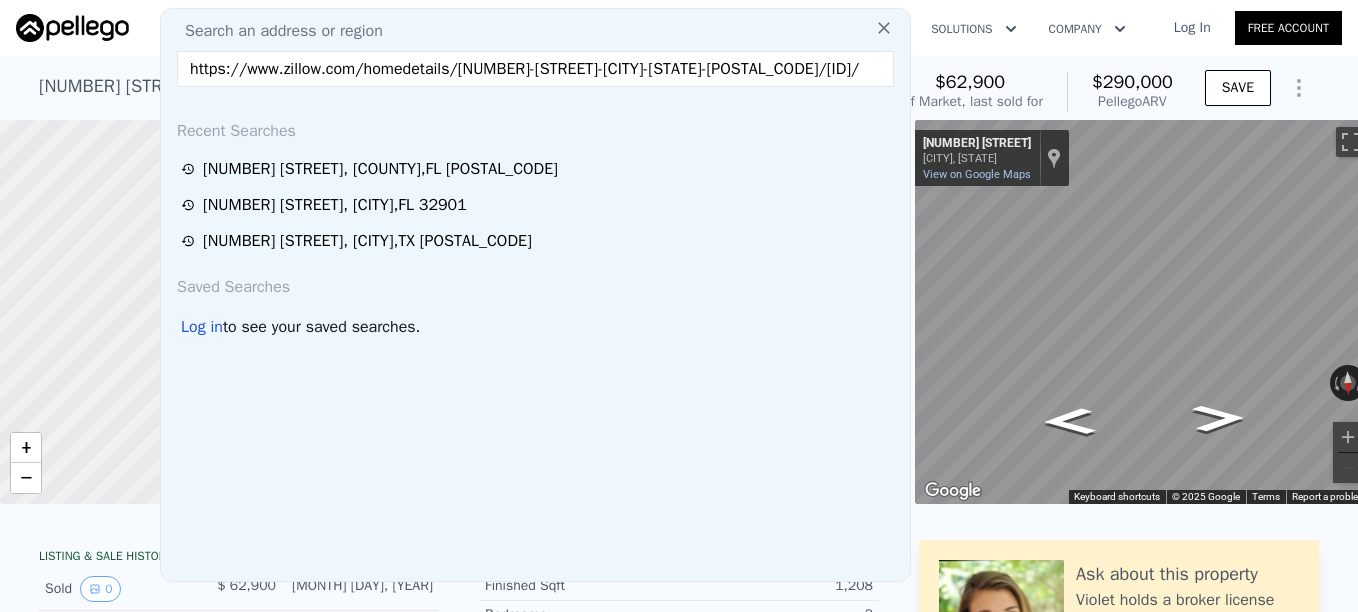 scroll, scrollTop: 0, scrollLeft: 11, axis: horizontal 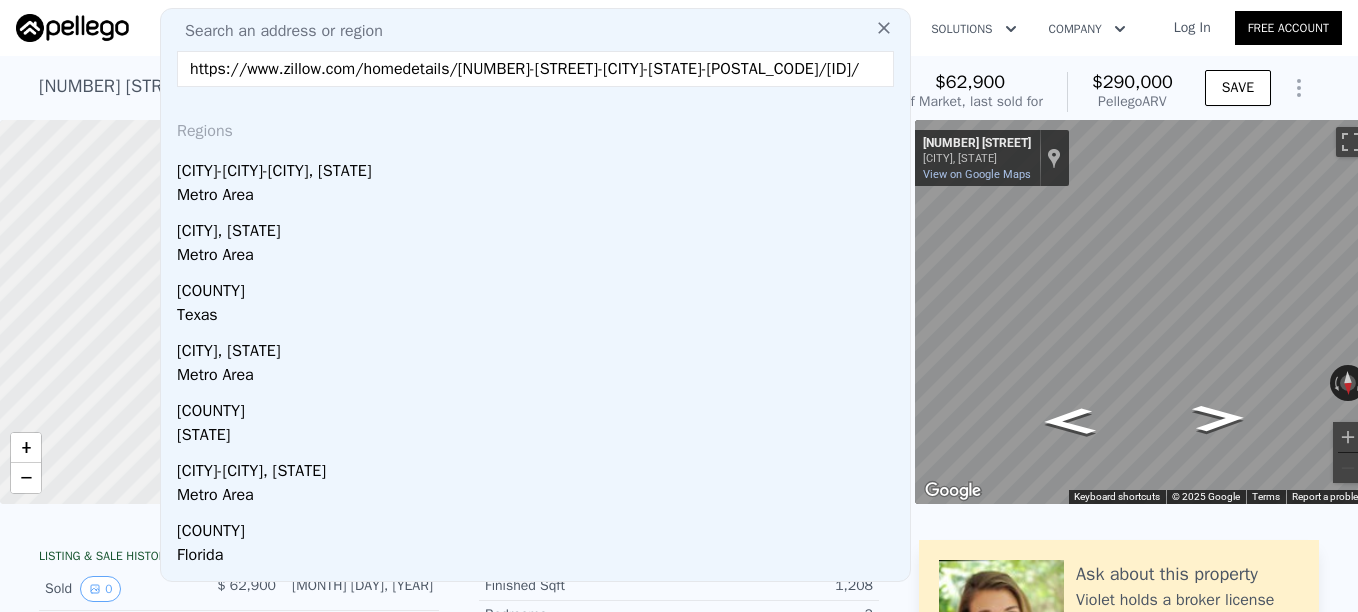 click on "https://www.zillow.com/homedetails/[NUMBER]-[STREET]-[CITY]-[STATE]-[POSTAL_CODE]/[ID]/" at bounding box center (535, 69) 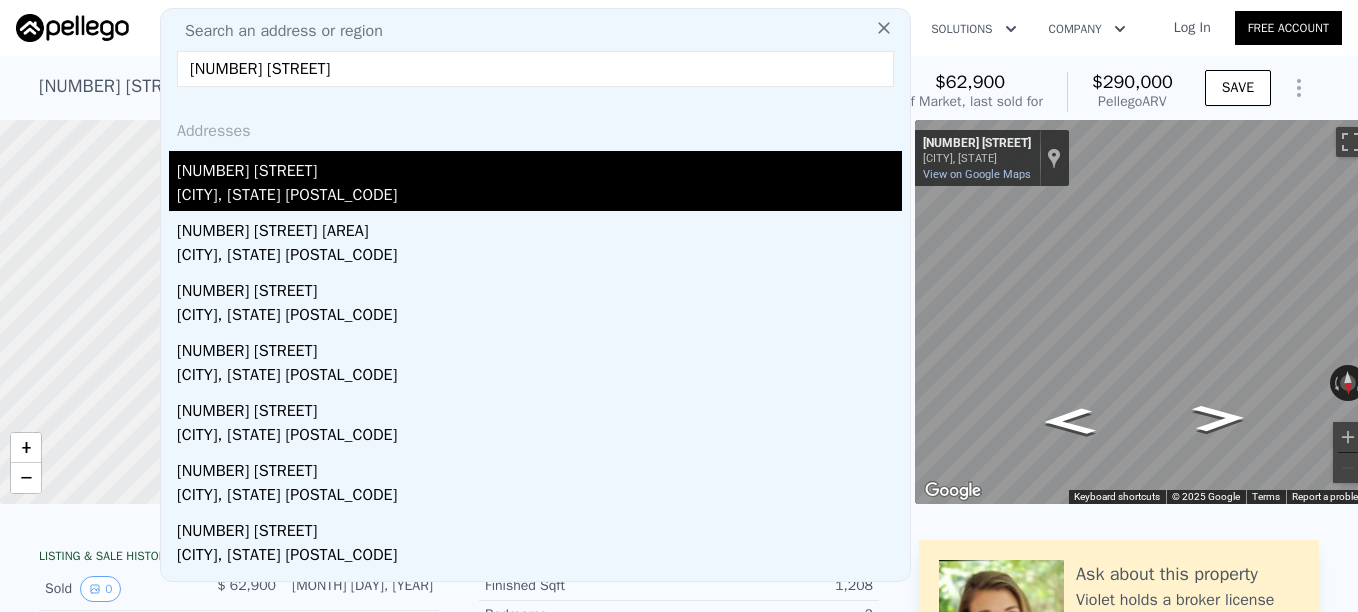 type on "[NUMBER] [STREET]" 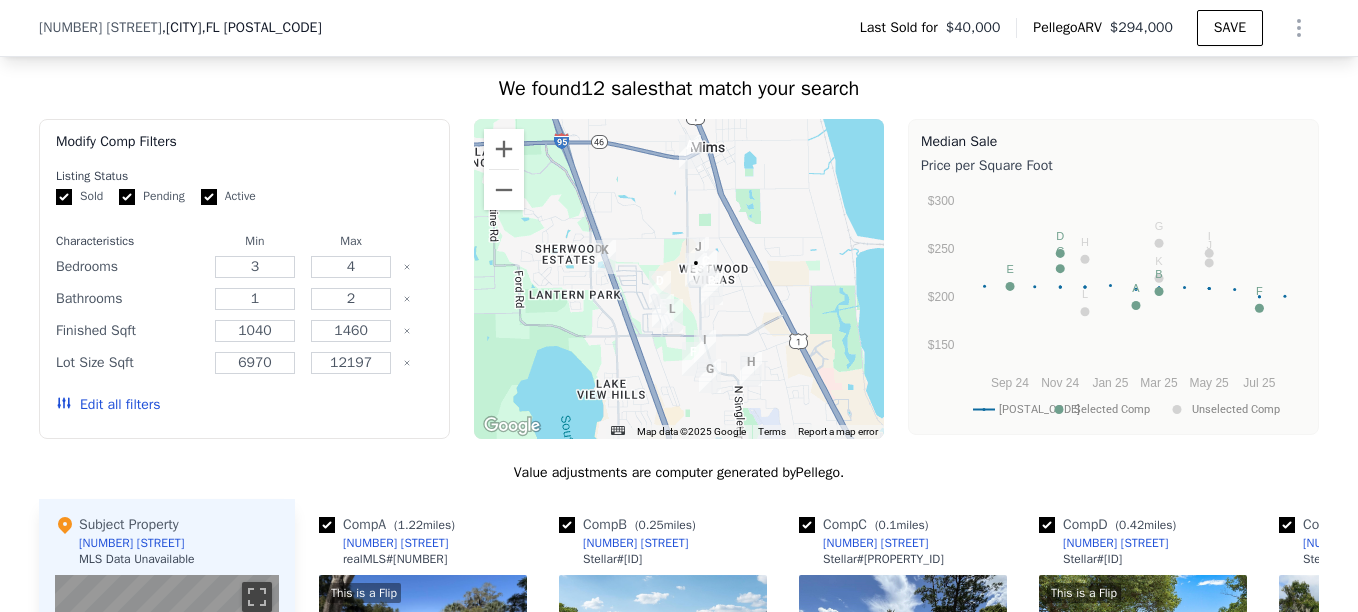 scroll, scrollTop: 1293, scrollLeft: 0, axis: vertical 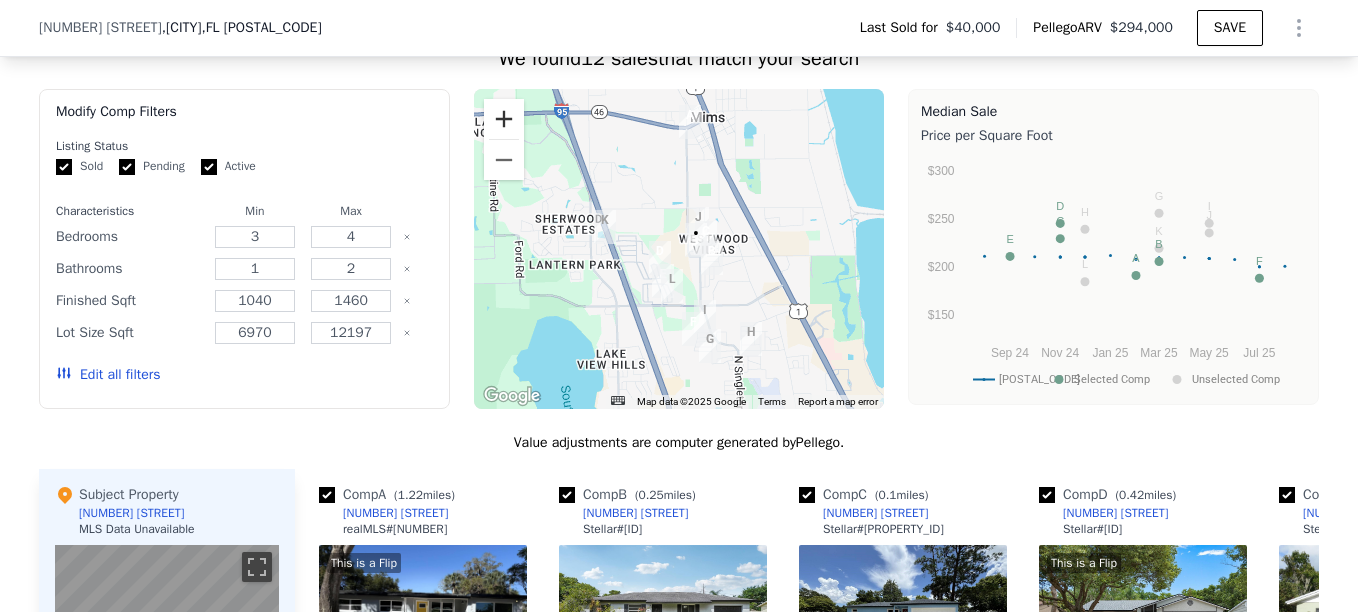 click at bounding box center [504, 119] 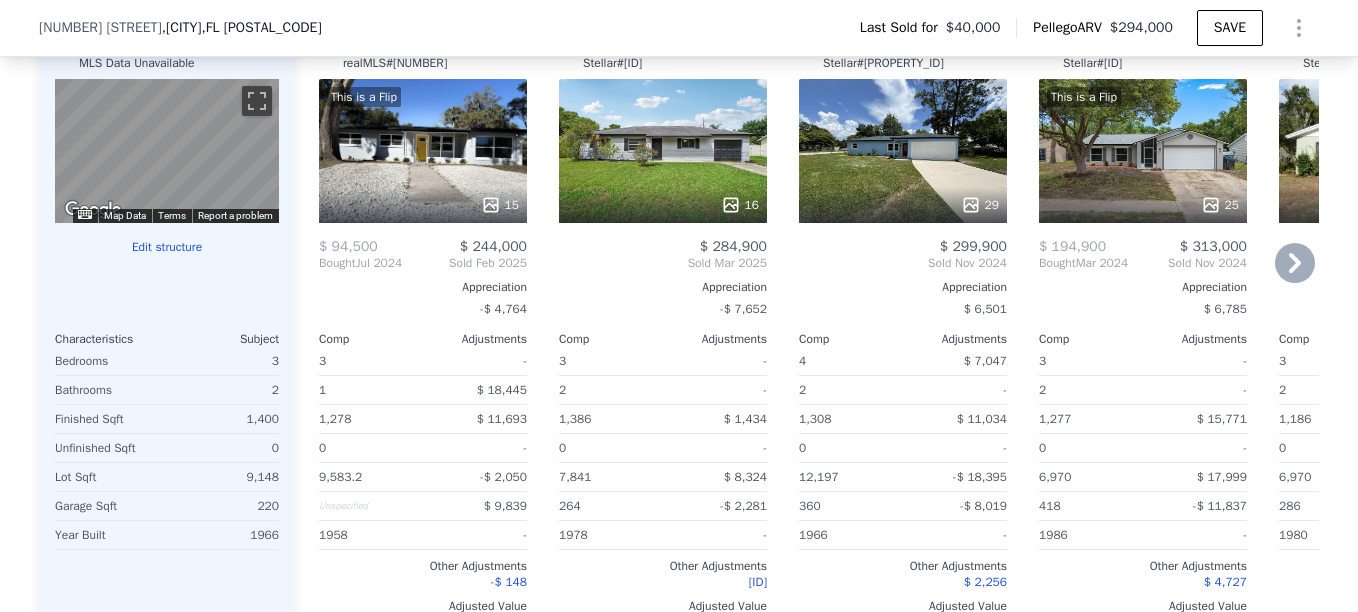 scroll, scrollTop: 1693, scrollLeft: 0, axis: vertical 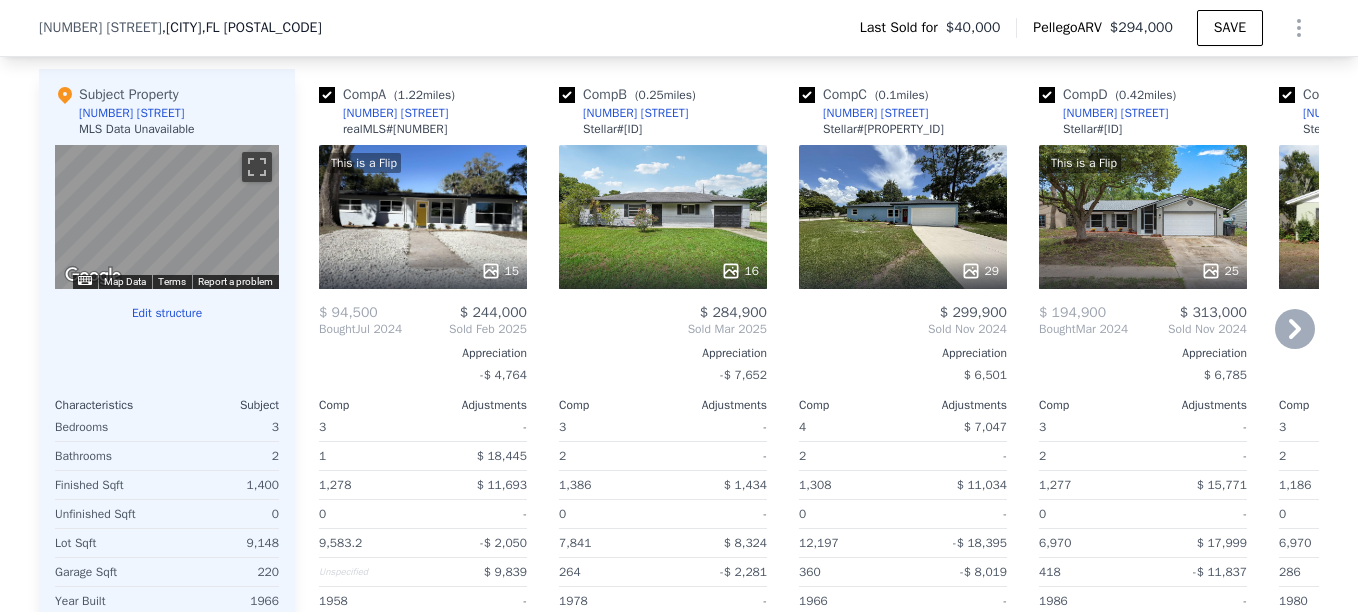 click 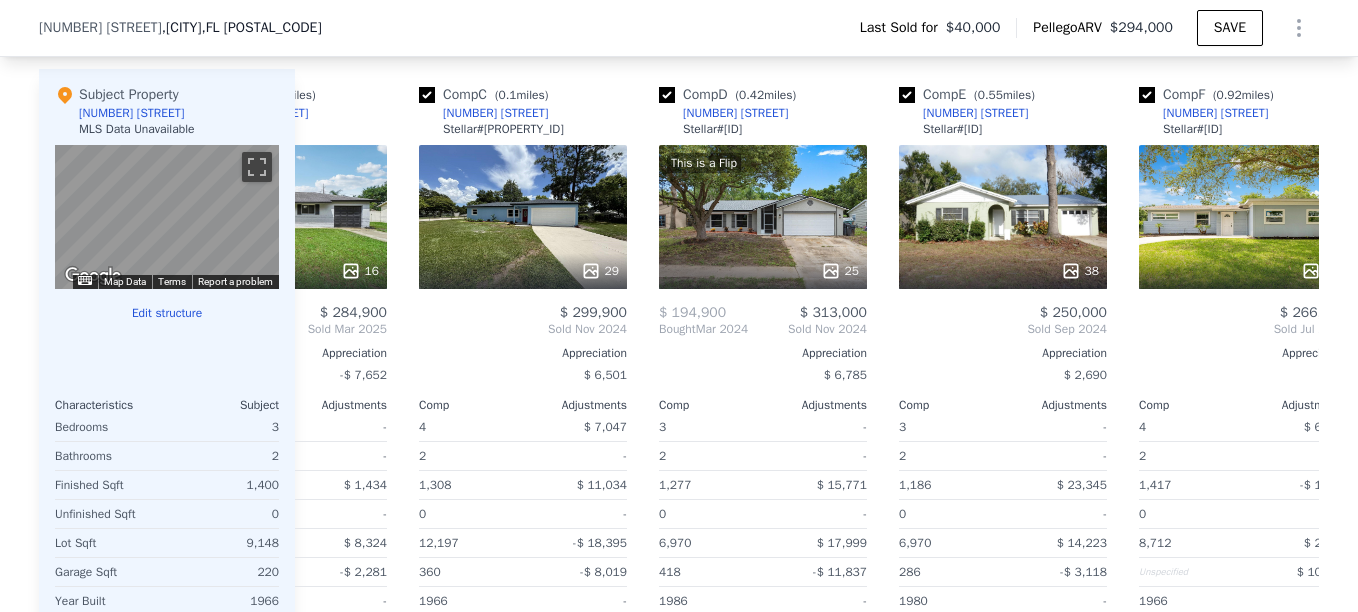 scroll, scrollTop: 0, scrollLeft: 480, axis: horizontal 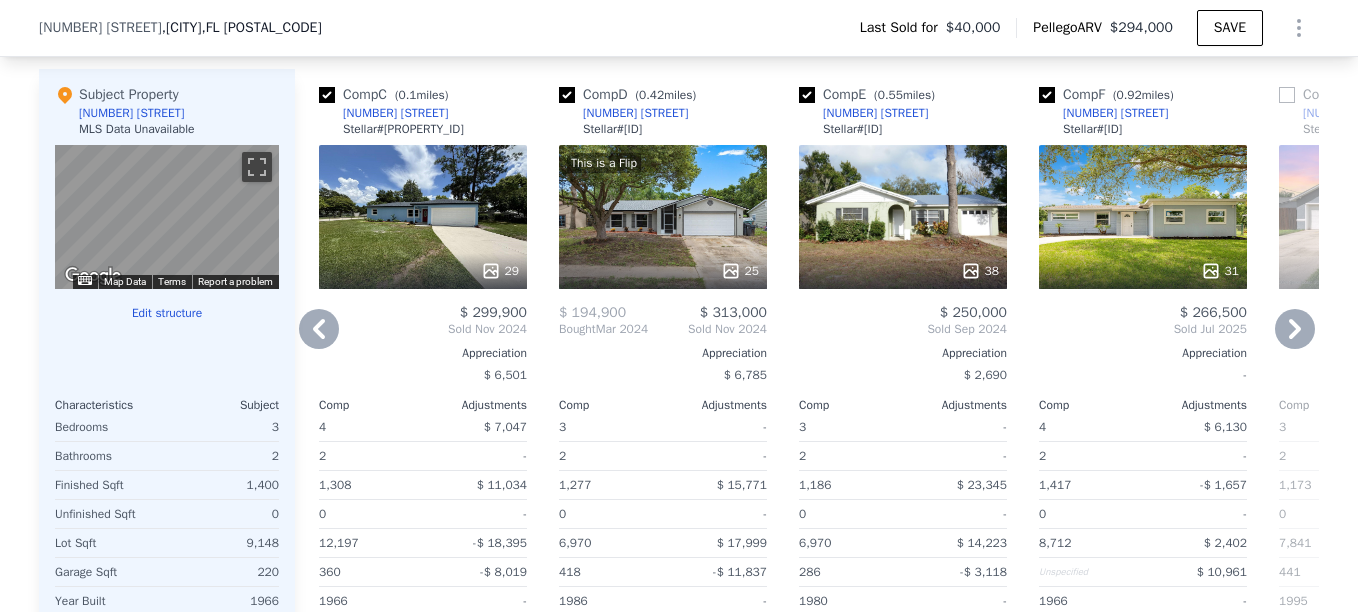 click 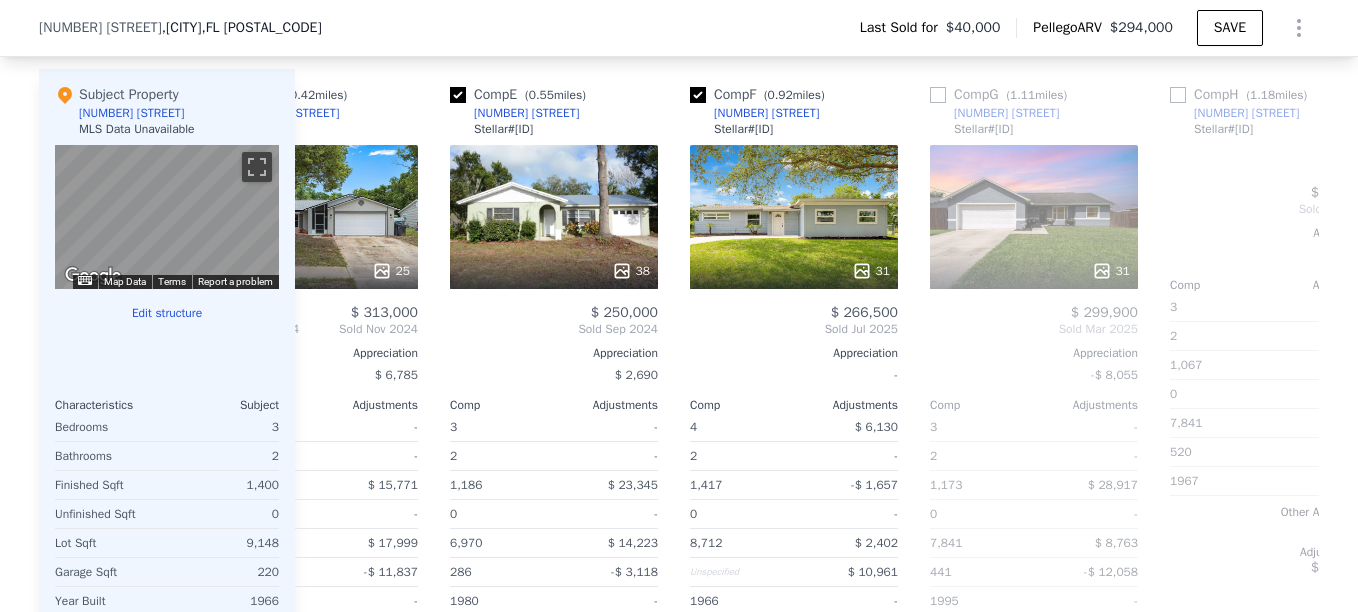 scroll, scrollTop: 0, scrollLeft: 960, axis: horizontal 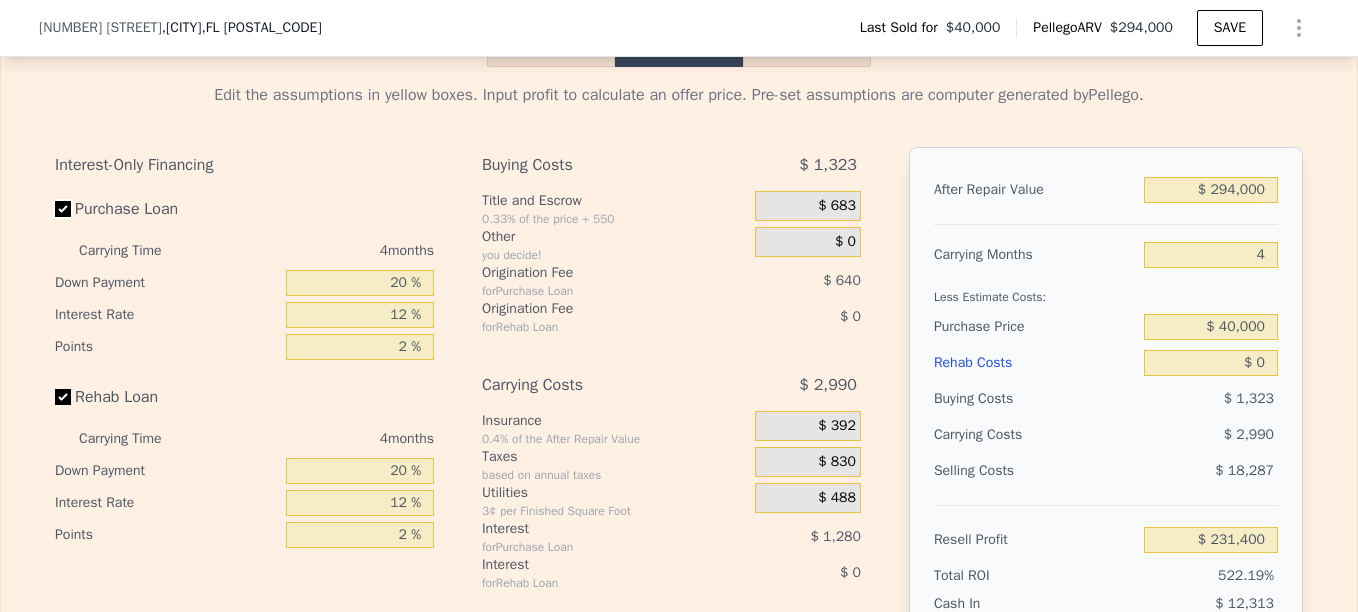 click on "Purchase Loan" at bounding box center (63, 209) 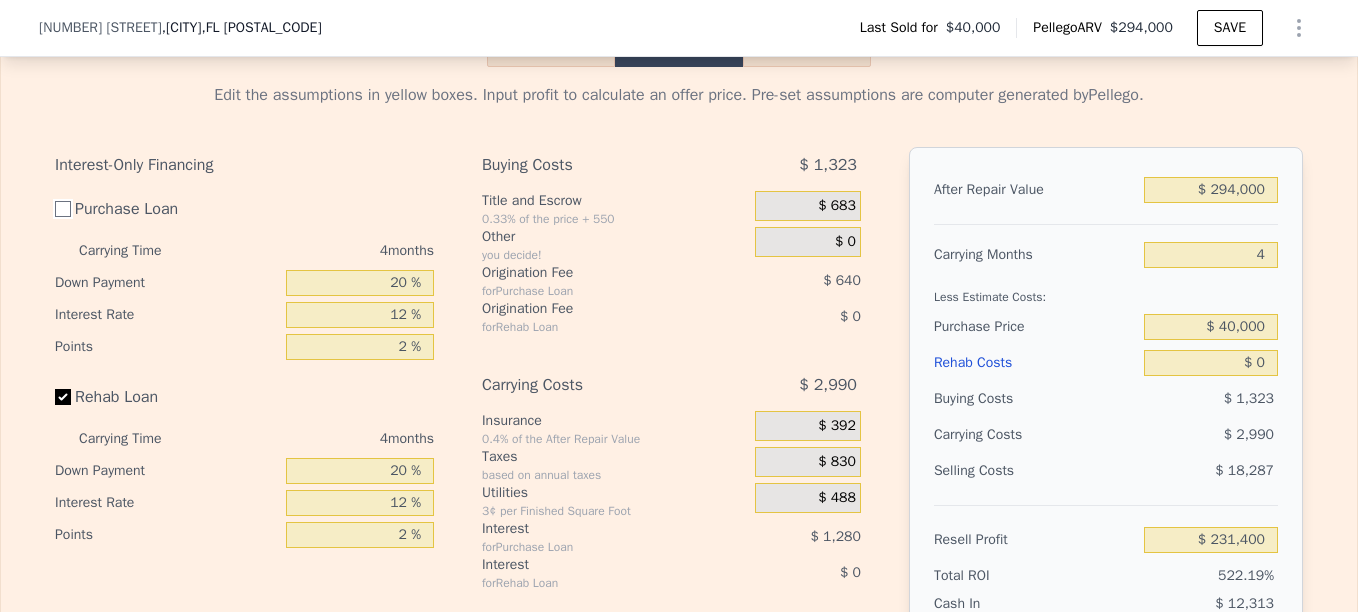 checkbox on "false" 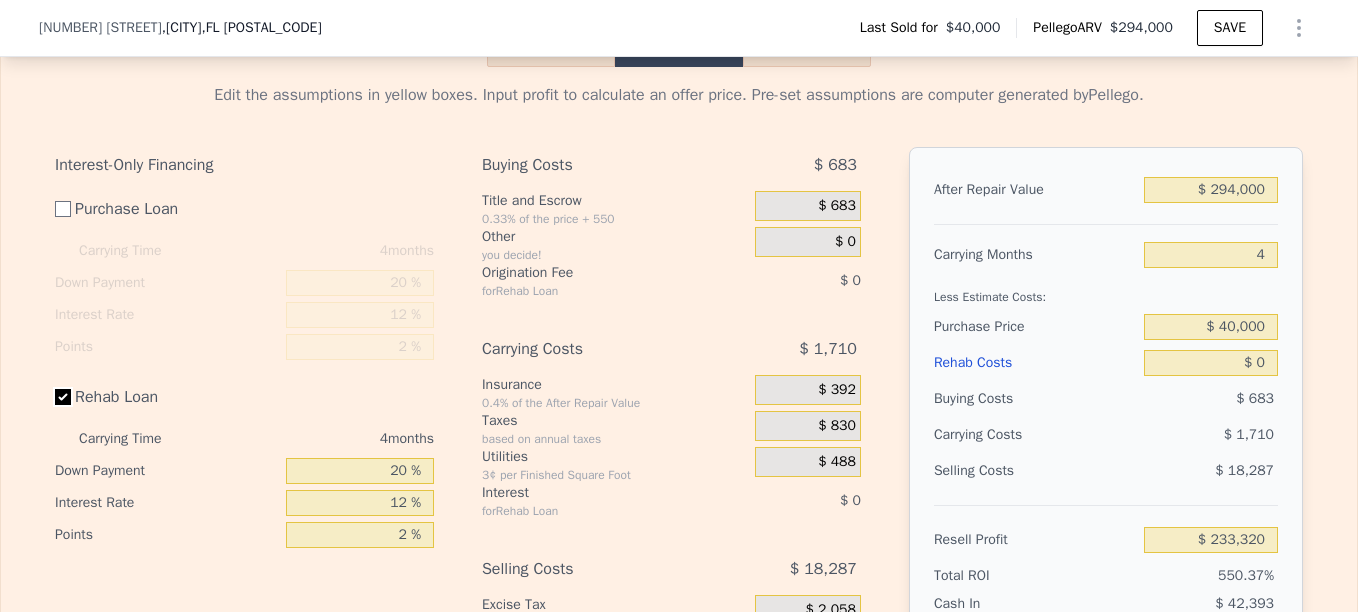 click on "Rehab Loan" at bounding box center [63, 397] 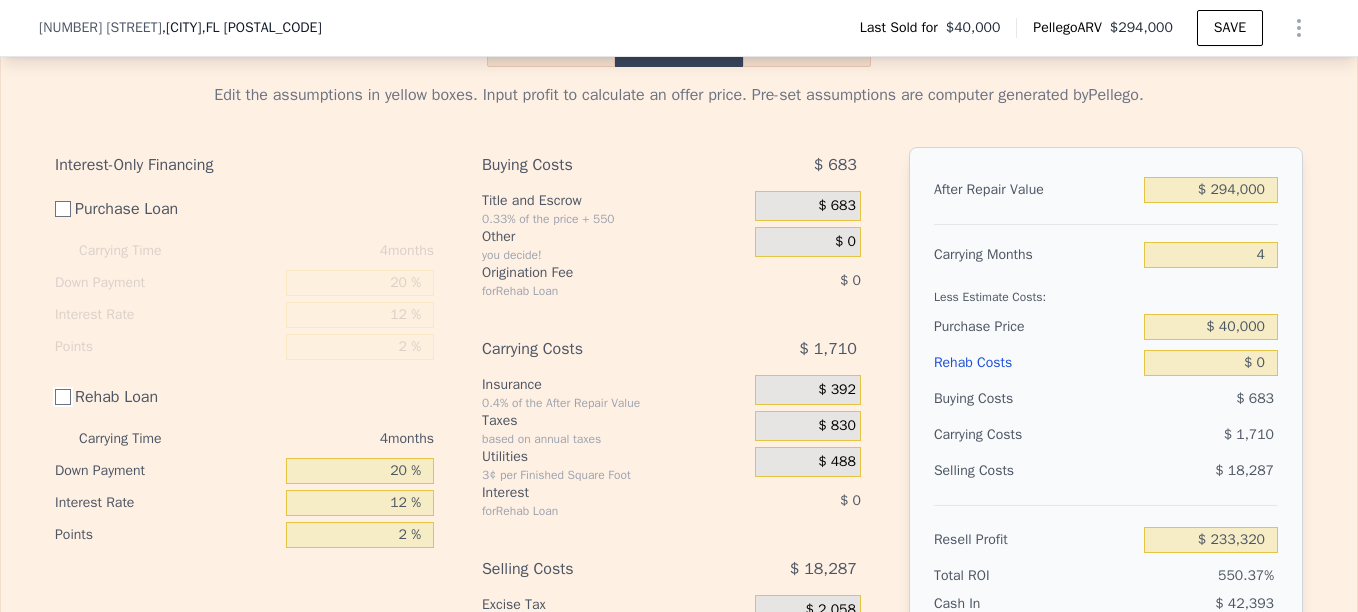 checkbox on "false" 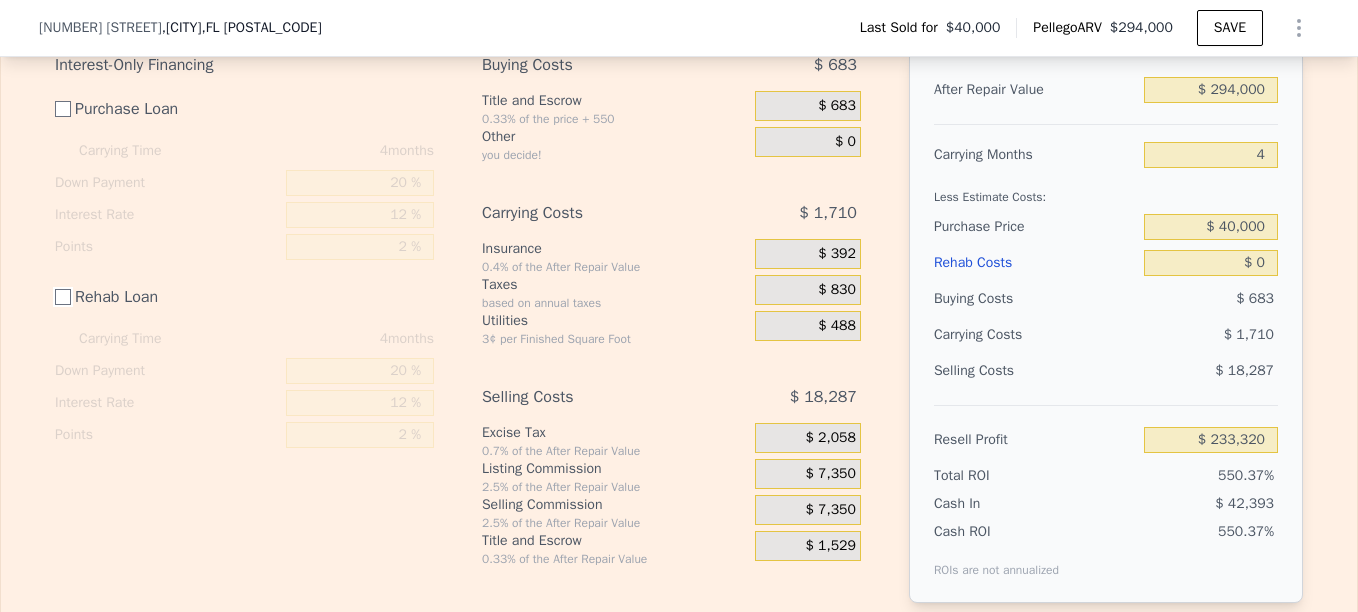 scroll, scrollTop: 2593, scrollLeft: 0, axis: vertical 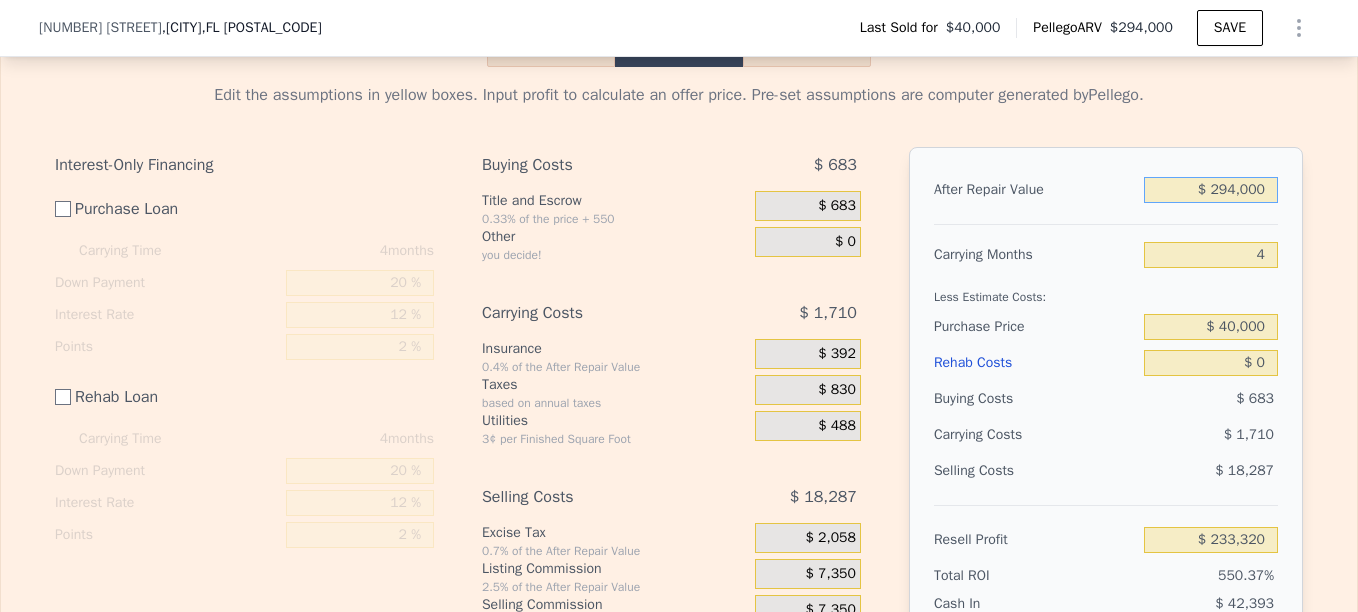 click on "$ 294,000" at bounding box center [1211, 190] 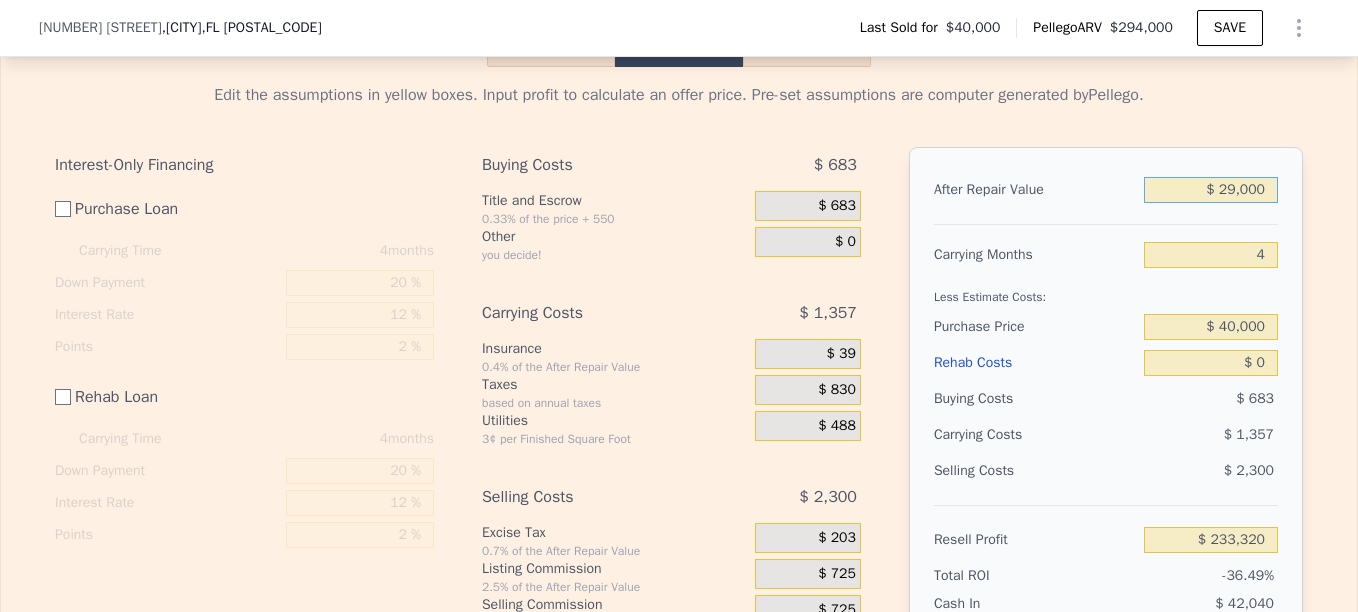 type on "-$ 15,340" 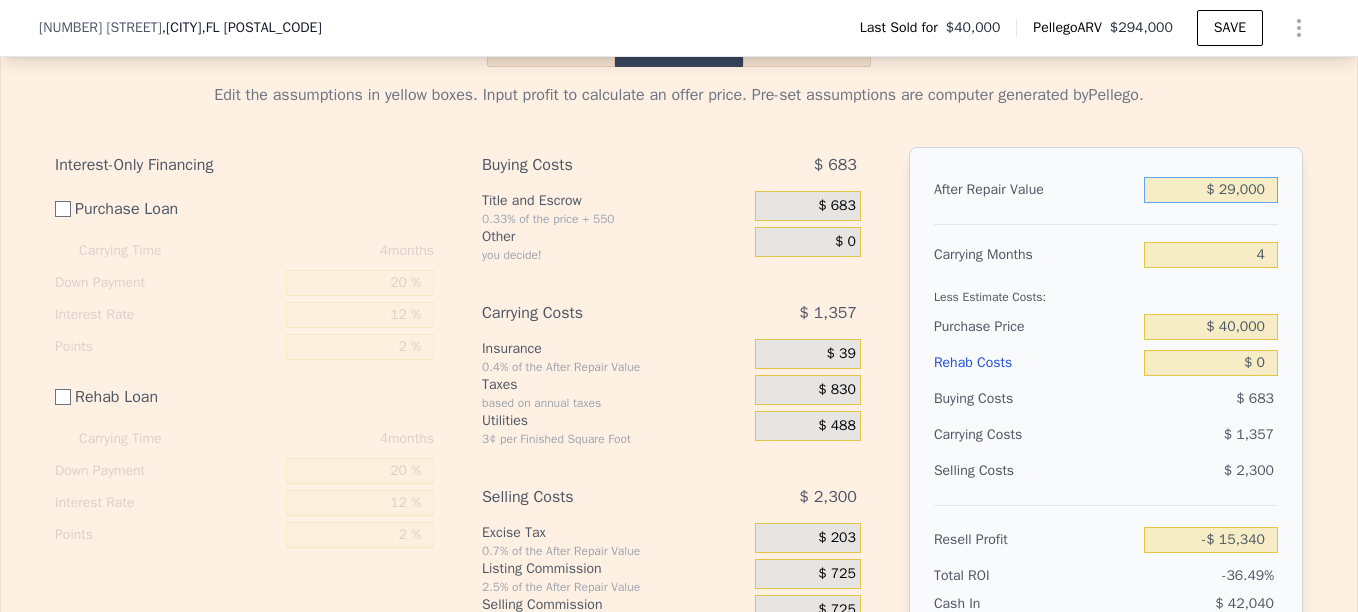 type on "$ 2,000" 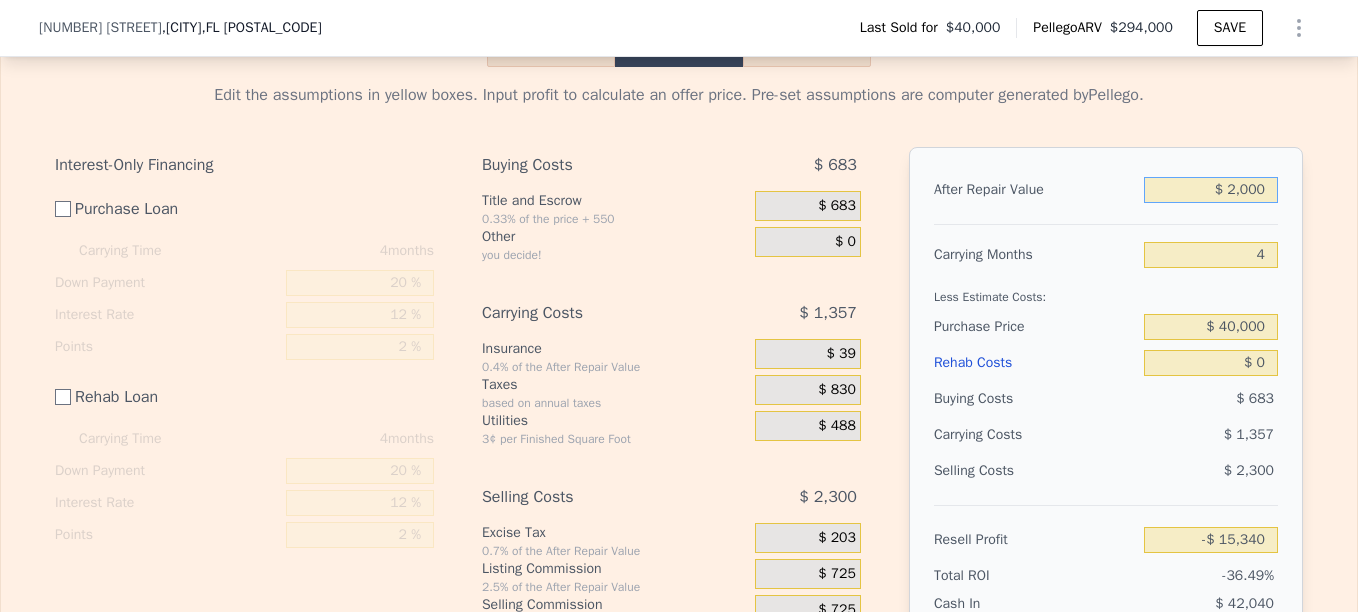 type on "-$ 40,675" 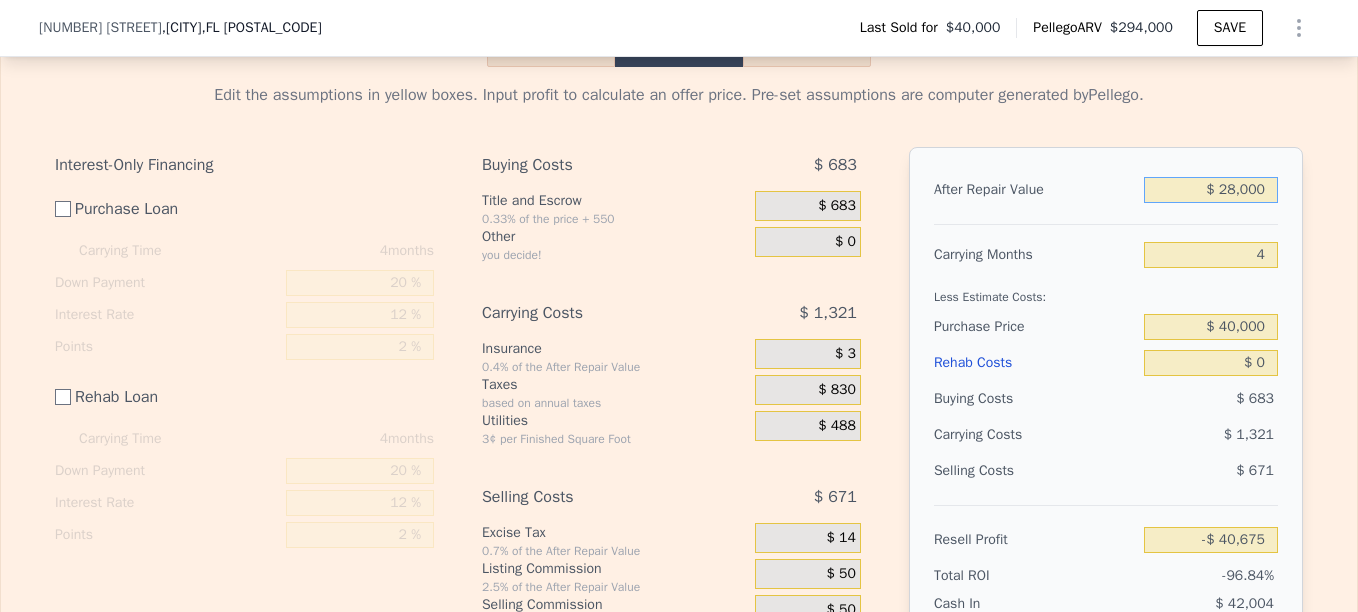 type on "$ 285,000" 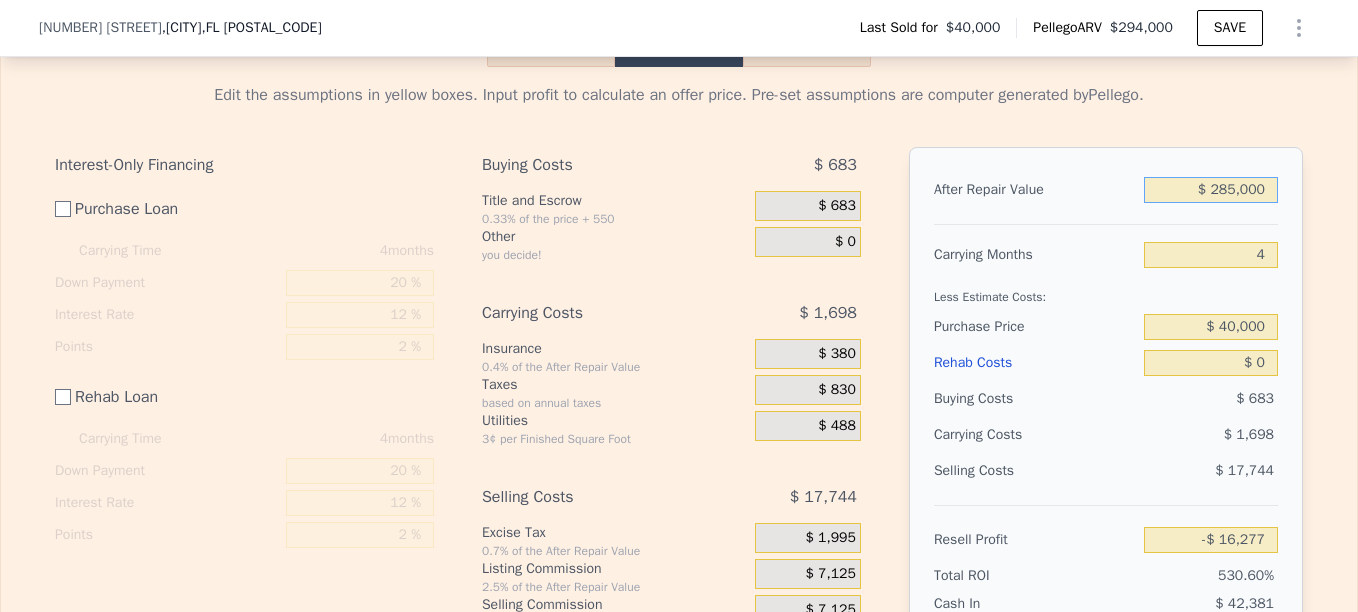 type on "$ 224,875" 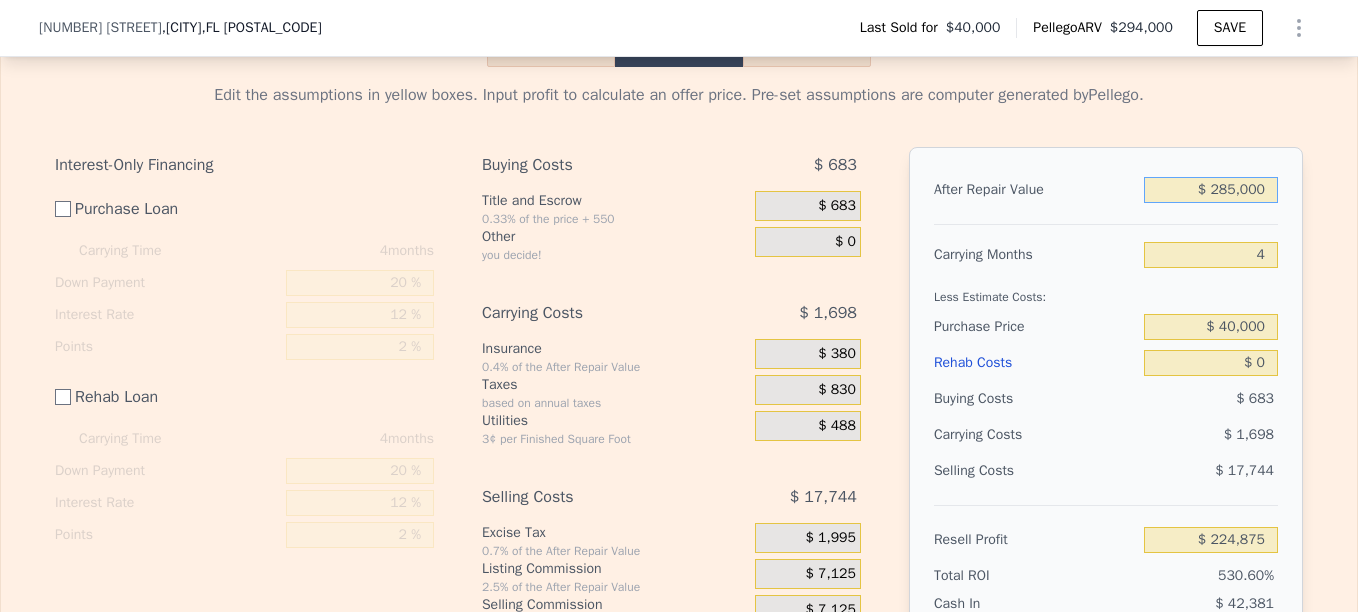 type on "$ 285,000" 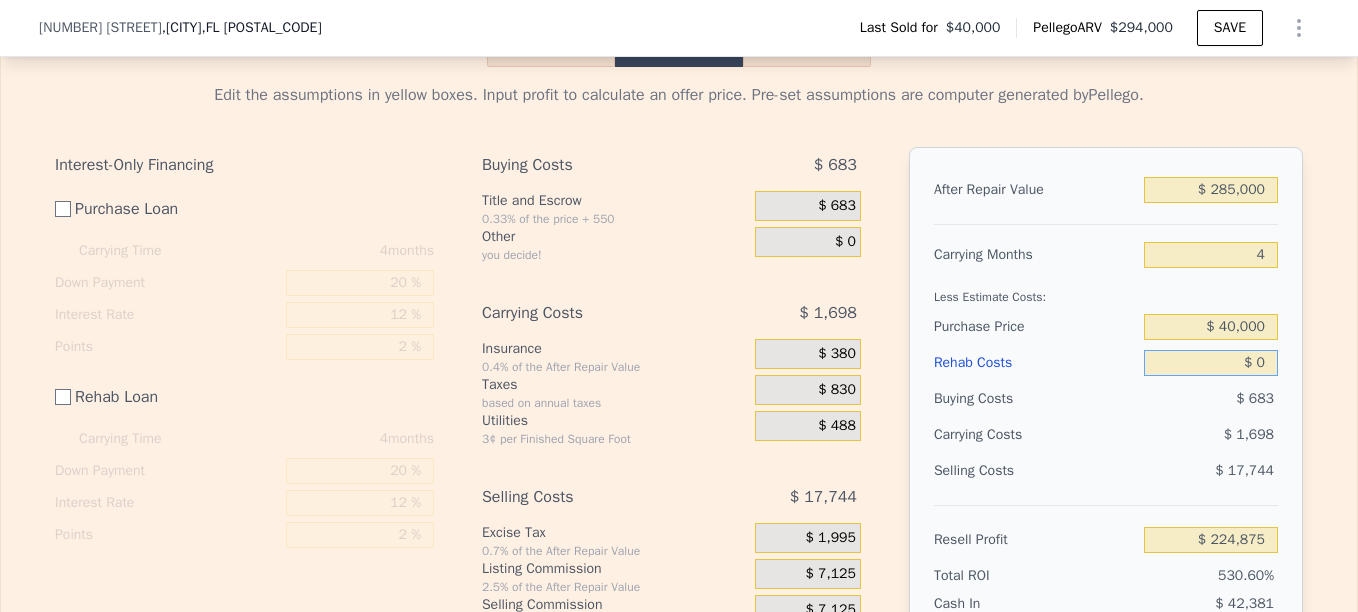 click on "$ 0" at bounding box center (1211, 363) 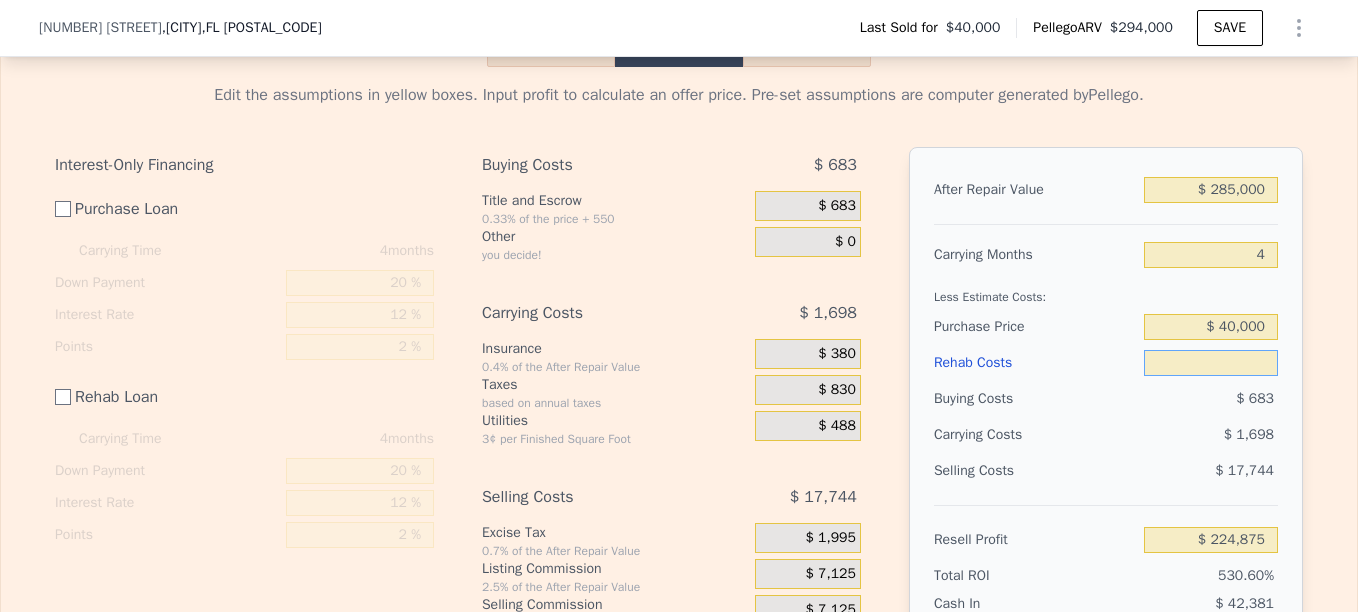 type on "$ 5" 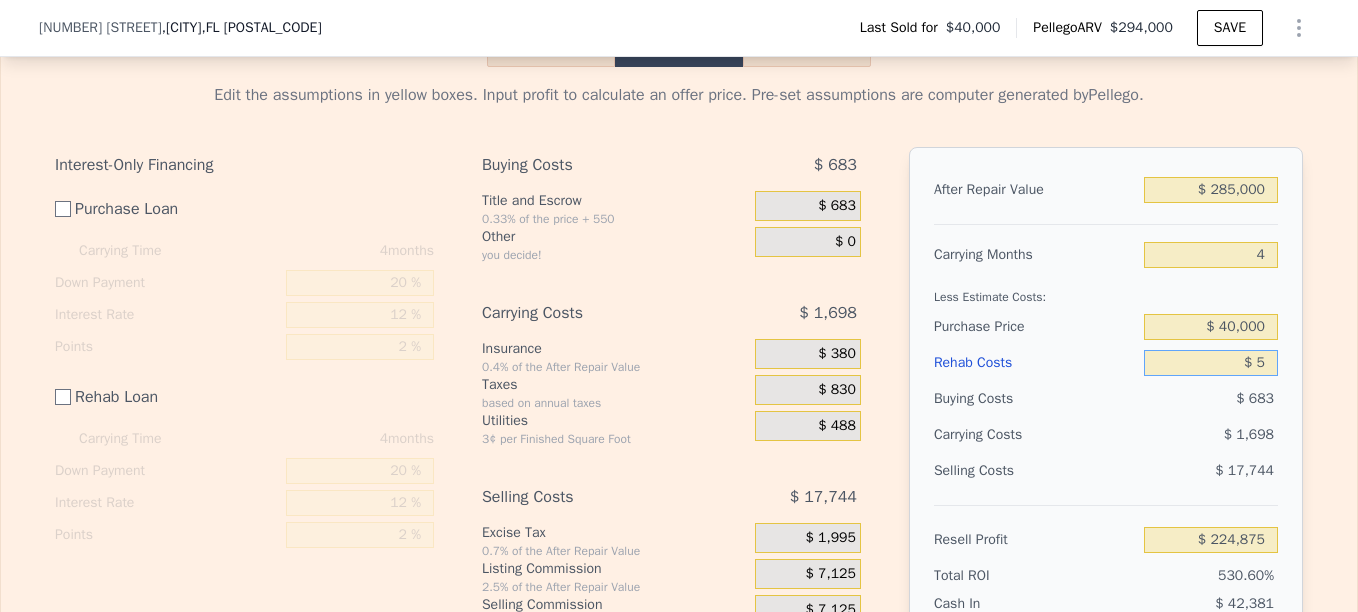 type on "$ 224,870" 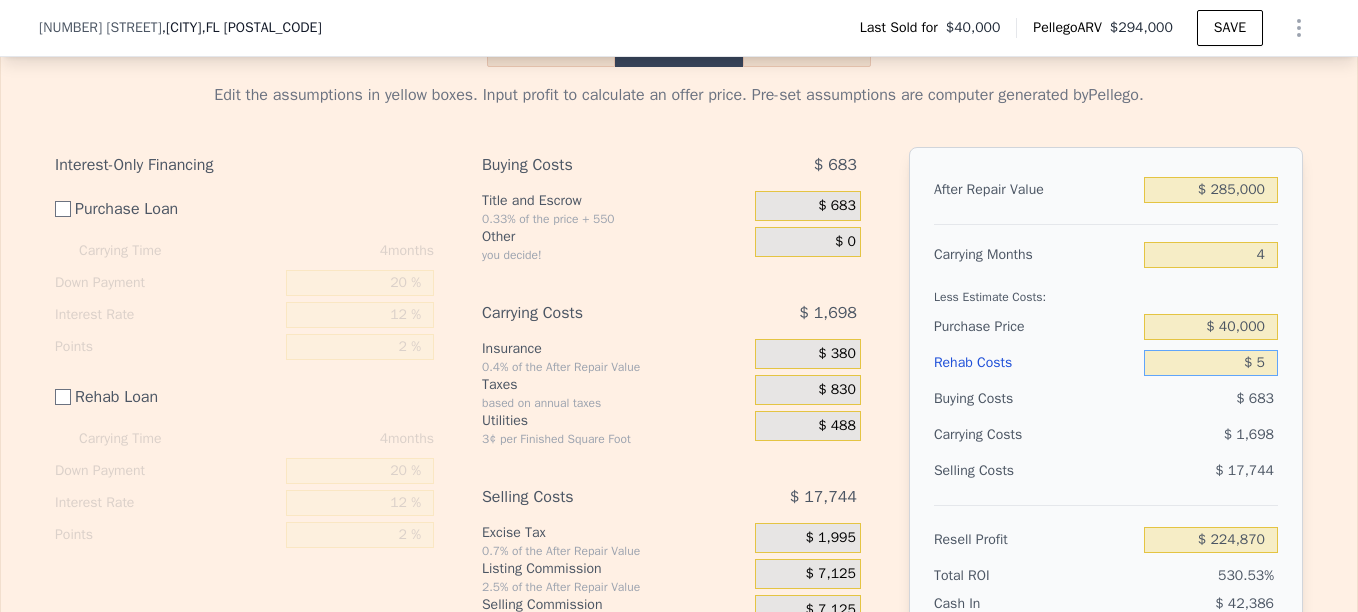 type on "$ 50" 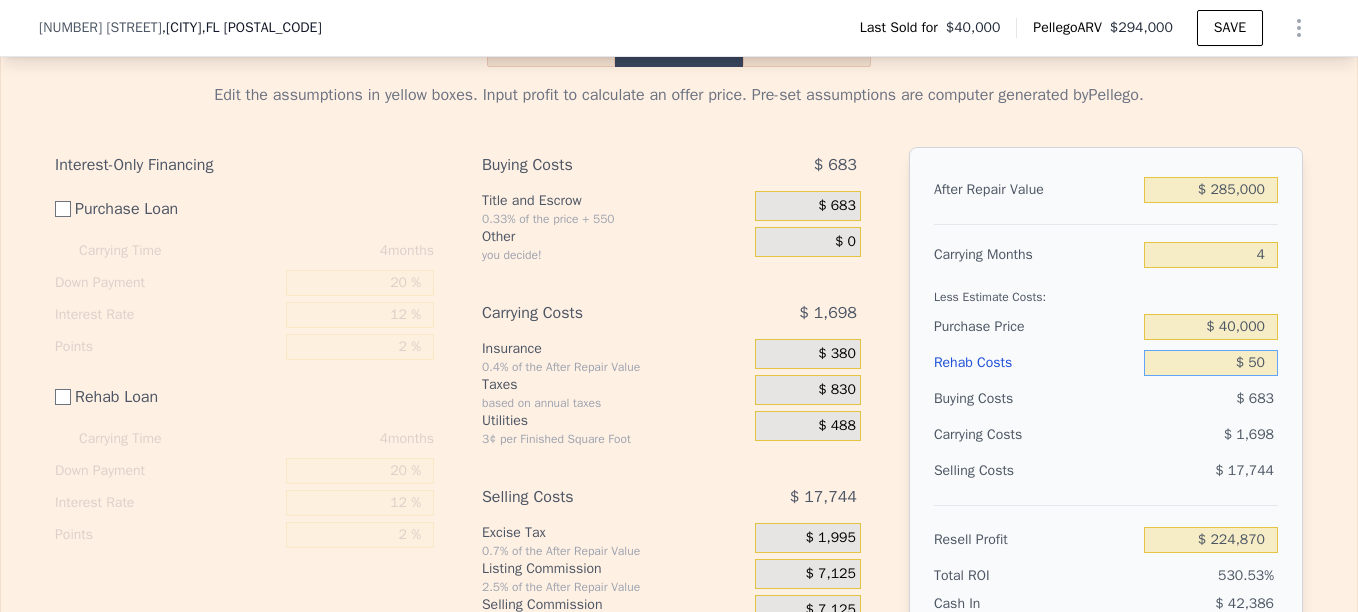 type on "$ 224,825" 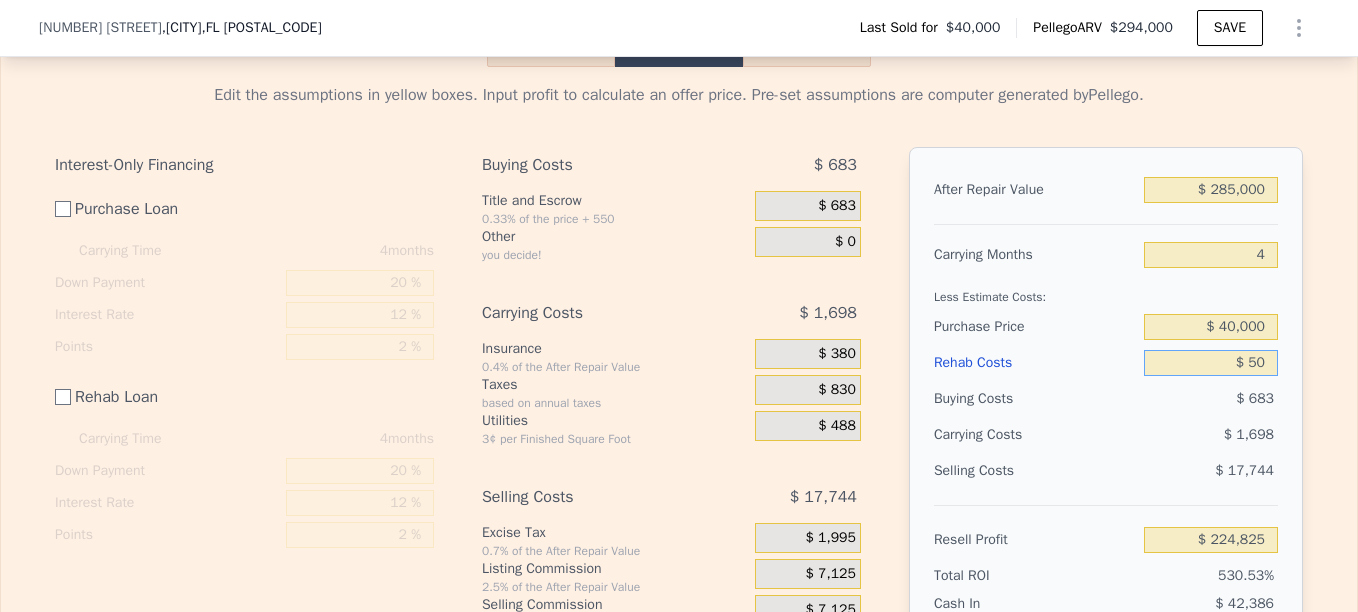type on "$ 500" 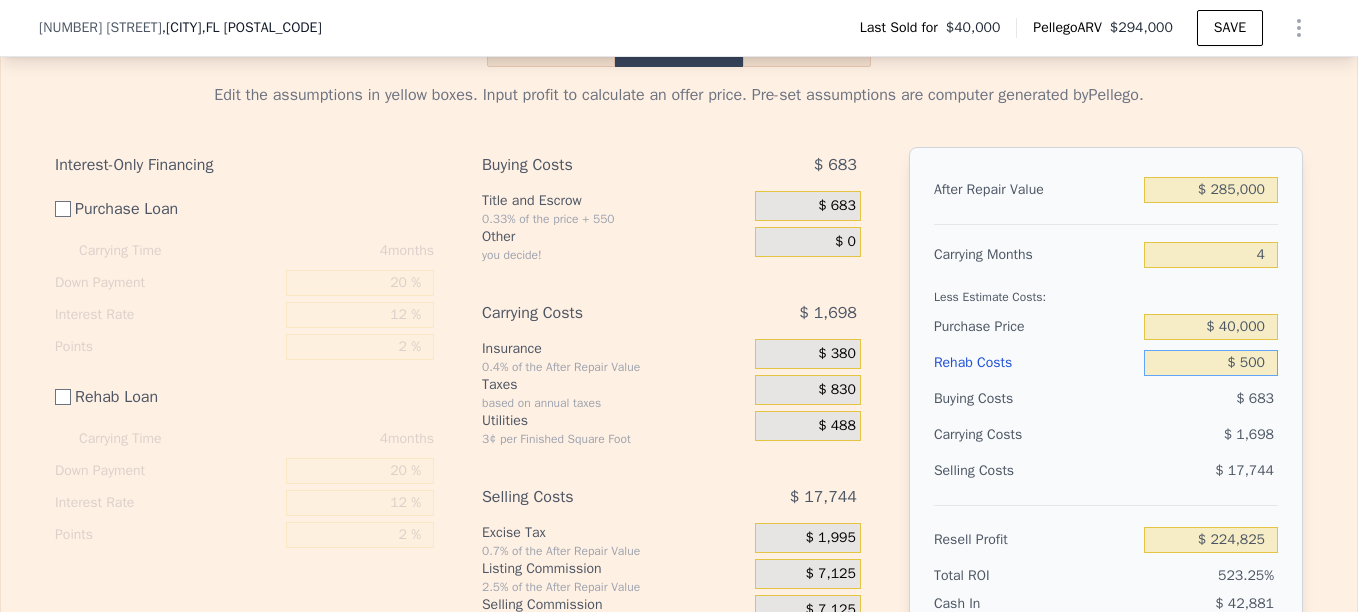 type on "$ 224,375" 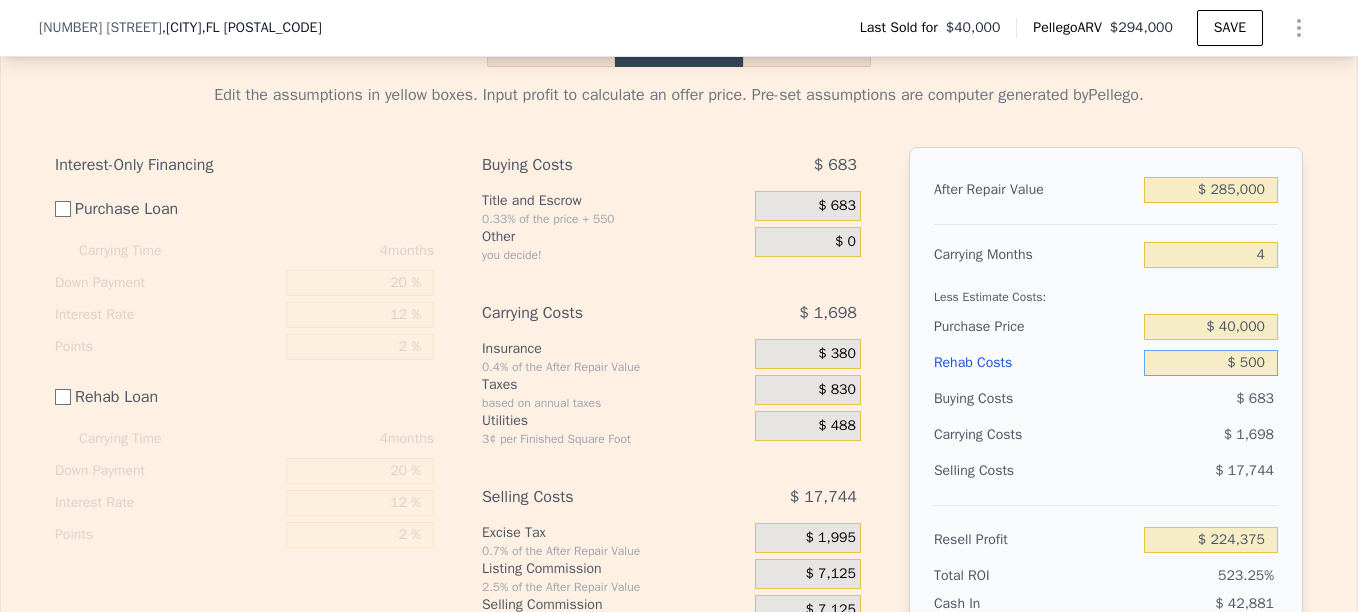 type on "$ 5,000" 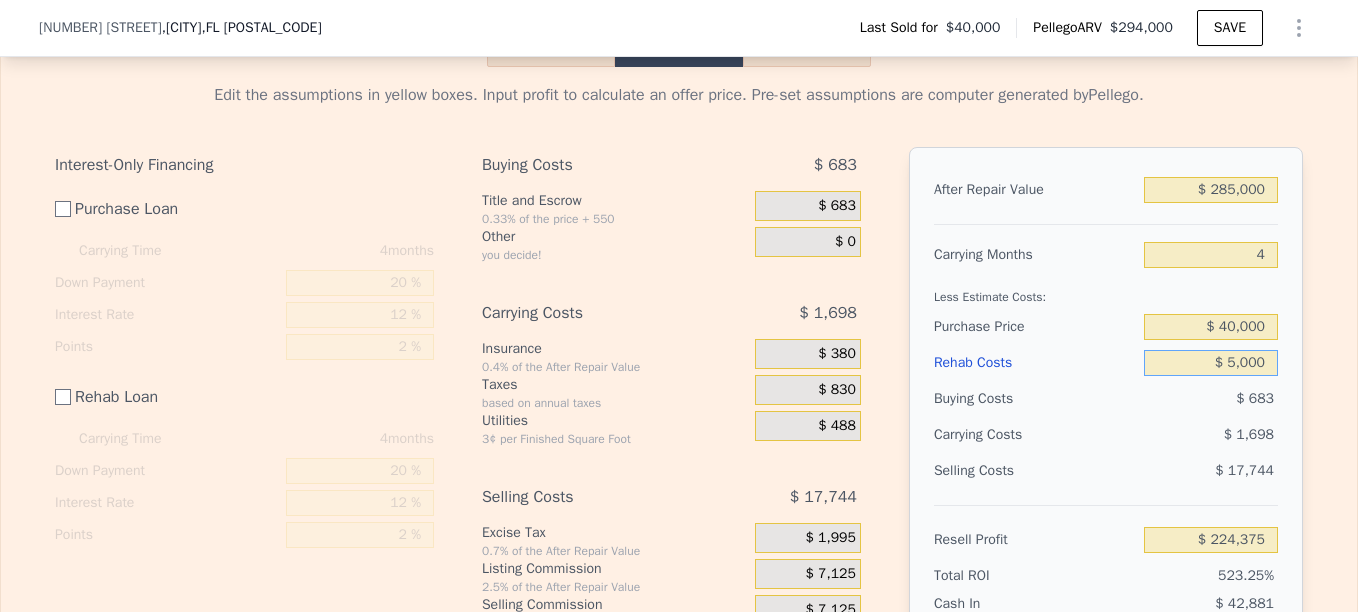 type on "$ 219,875" 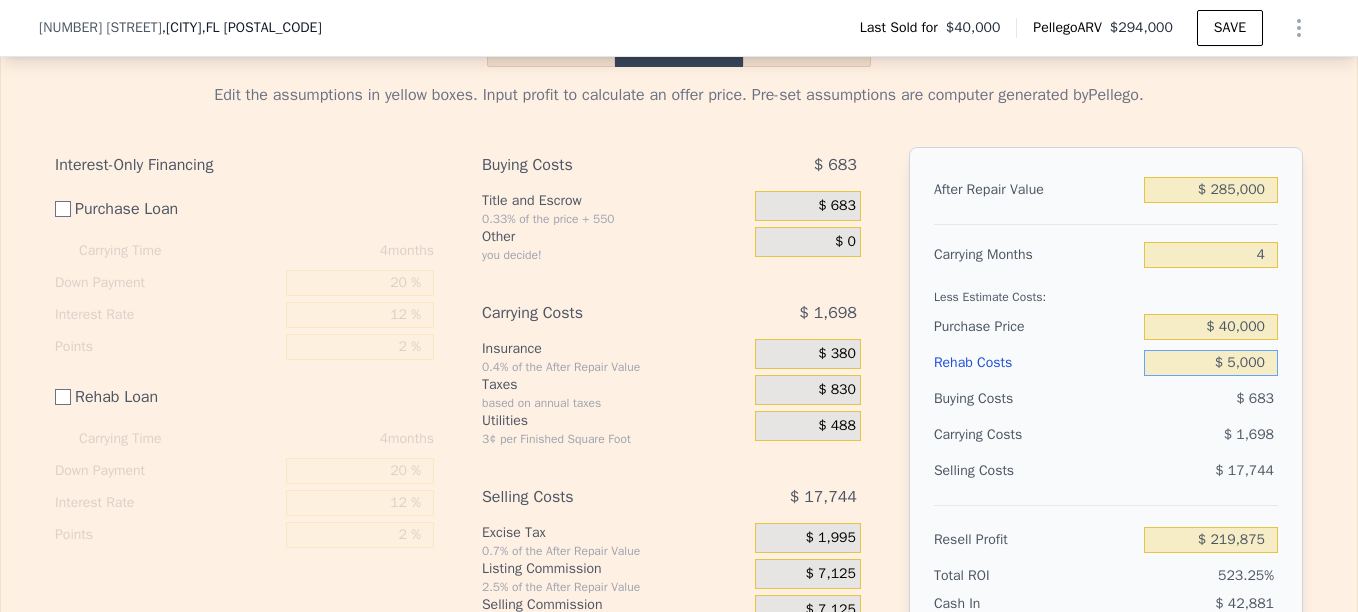 type on "$ 50,000" 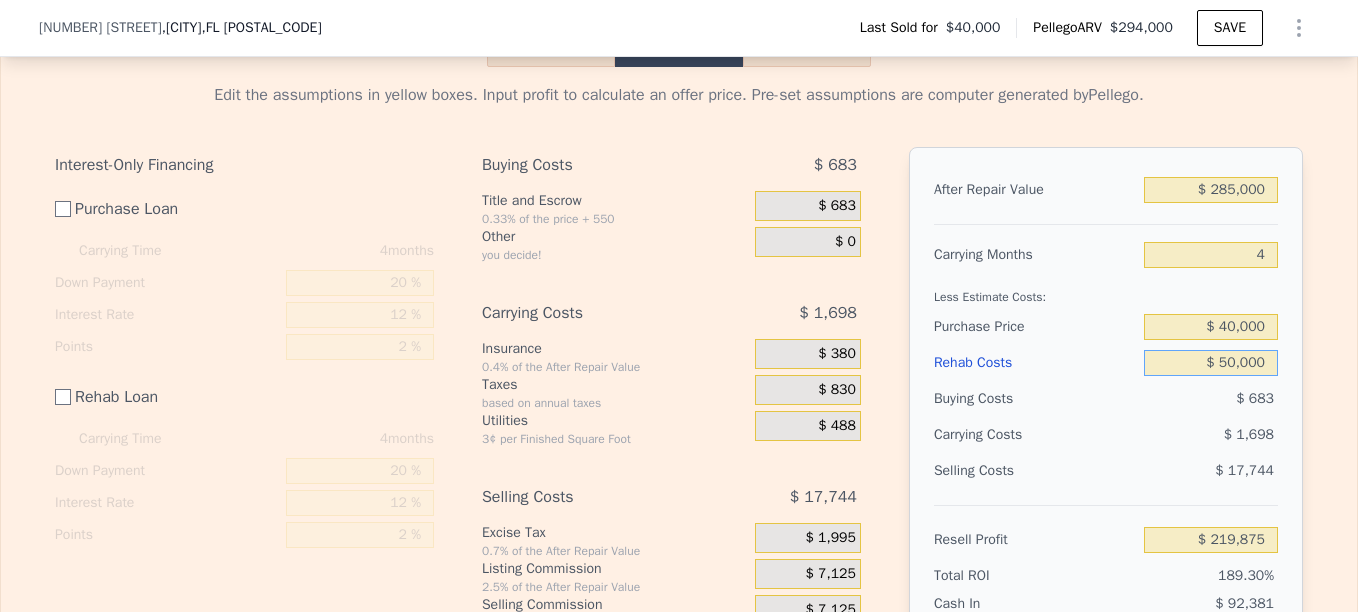 type on "$ 174,875" 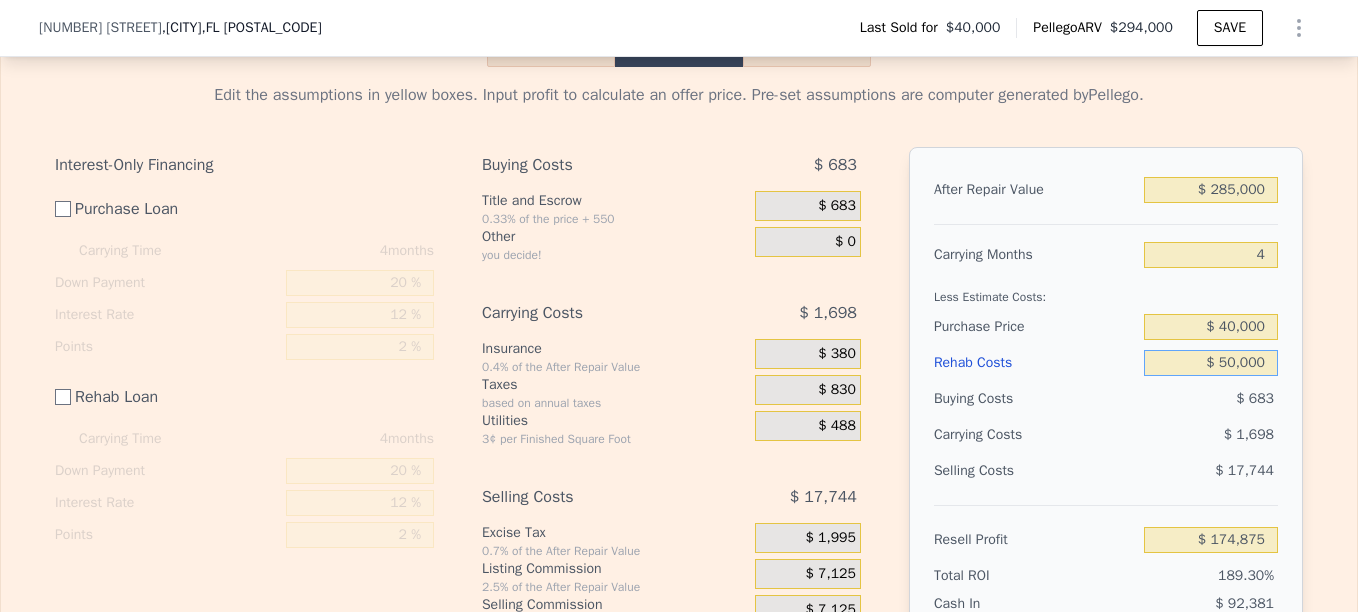 type on "$ 50,000" 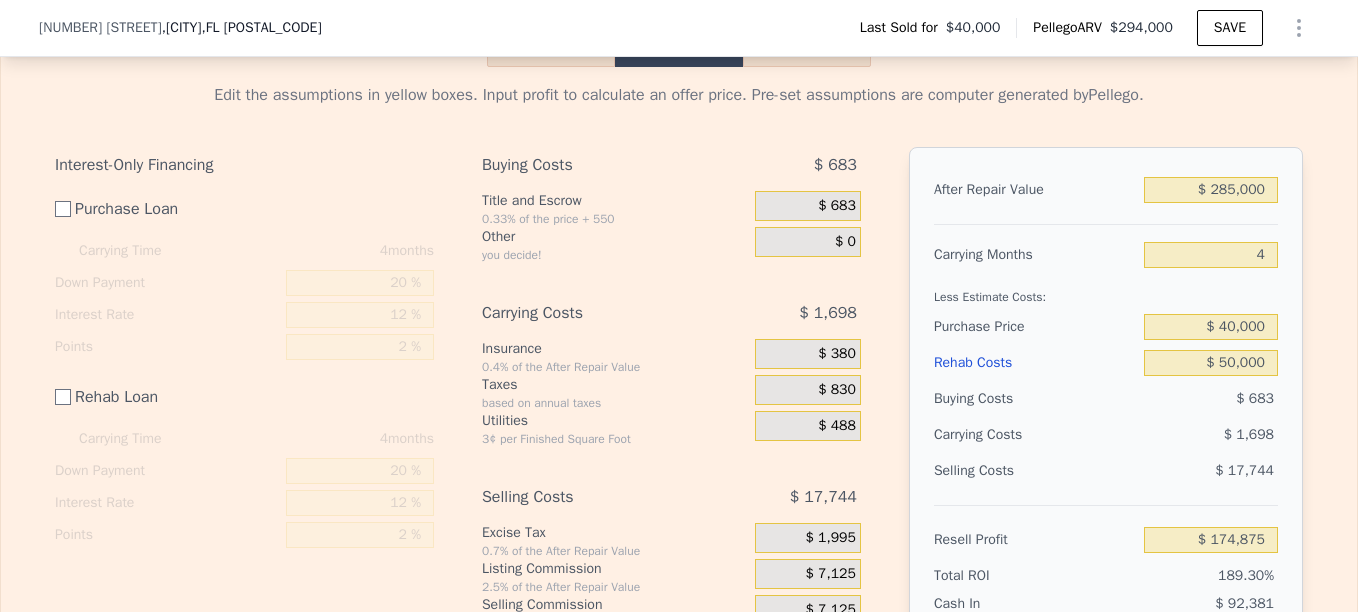 click on "After Repair Value $ 285,000 Carrying Months 4 Less Estimate Costs: Purchase Price $ 40,000 Rehab Costs $ 50,000 Buying Costs $ 683 Carrying Costs $ 1,698 Selling Costs $ 17,744 Resell Profit $ 174,875 Total ROI 189.30% Cash In $ 92,381 Cash ROI ROIs are not annualized 189.30%" at bounding box center [1106, 425] 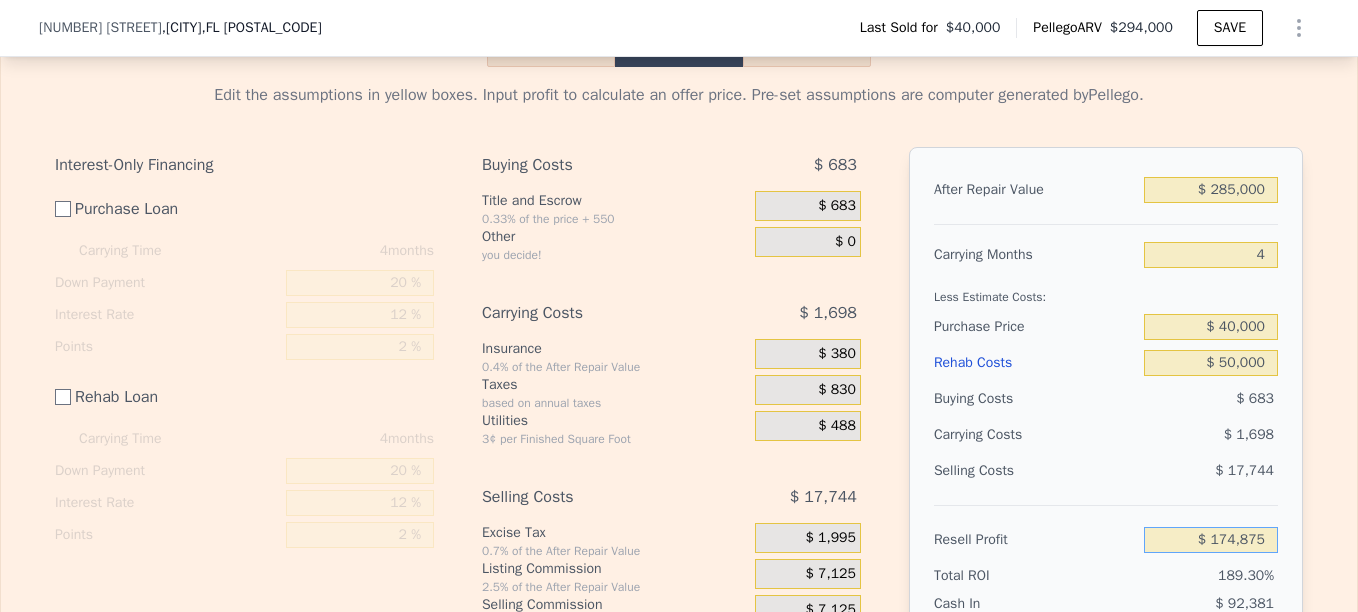 click on "$ 174,875" at bounding box center (1211, 540) 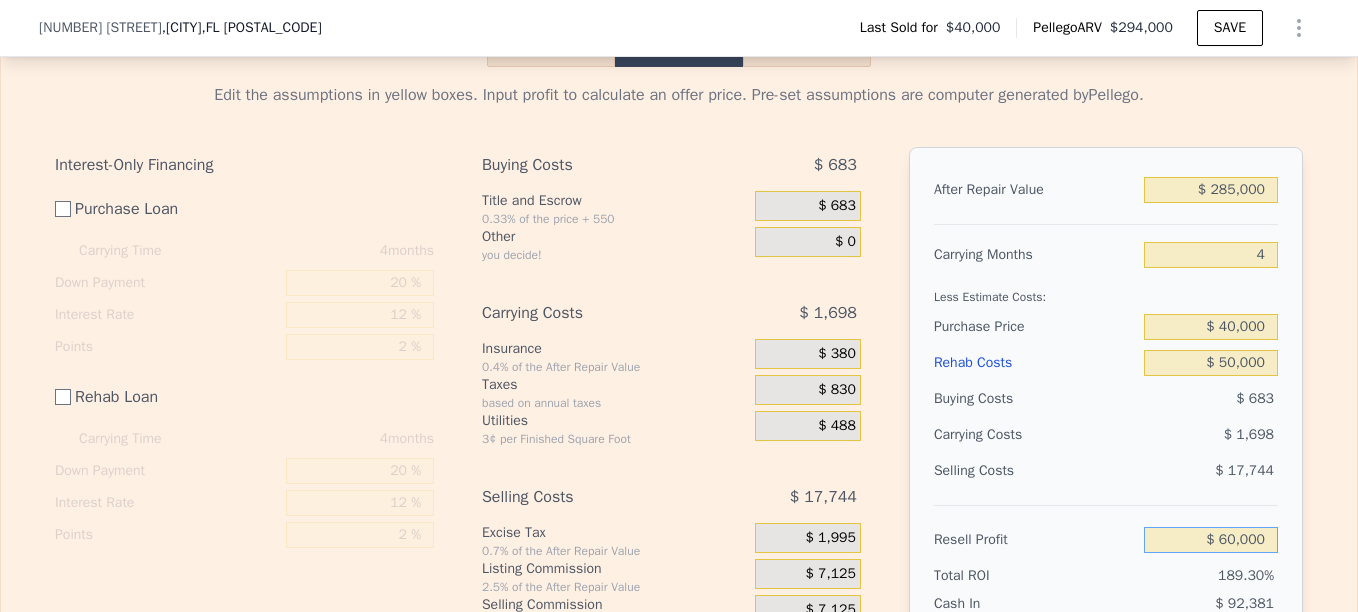 type on "$ 60,000" 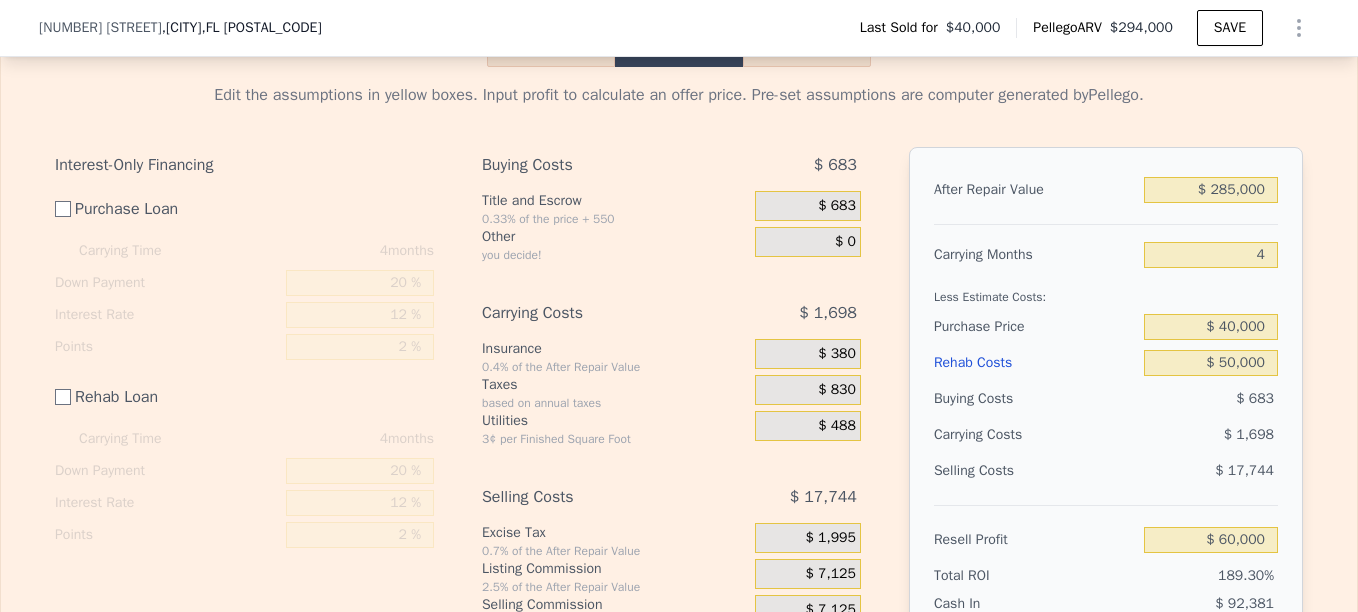 click on "Edit the assumptions in yellow boxes. Input profit to calculate an offer price. Pre-set assumptions are computer generated by  Pellego . Interest-Only Financing Purchase Loan Carrying Time 4  months Down Payment 20 % Interest Rate 12 % Points 2 % Rehab Loan Carrying Time 4  months Down Payment 20 % Interest Rate 12 % Points 2 % Buying Costs $ 683 Title and Escrow 0.33% of the price + 550 $ 683 Other you decide! $ 0 Carrying Costs $ 1,698 Insurance 0.4% of the After Repair Value $ 380 Taxes based on annual taxes $ 830 Utilities 3¢ per Finished Square Foot $ 488 Selling Costs $ 17,744 Excise Tax 0.7% of the After Repair Value $ 1,995 Listing Commission 2.5% of the After Repair Value $ 7,125 Selling Commission 2.5% of the After Repair Value $ 7,125 Title and Escrow 0.33% of the After Repair Value $ 1,499 After Repair Value $ 285,000 Carrying Months 4 Less Estimate Costs: Purchase Price $ 40,000 Rehab Costs $ 50,000 Buying Costs $ 683 Carrying Costs $ 1,698 Selling Costs $ 17,744 Resell Profit $ 60,000 Total ROI" at bounding box center (679, 401) 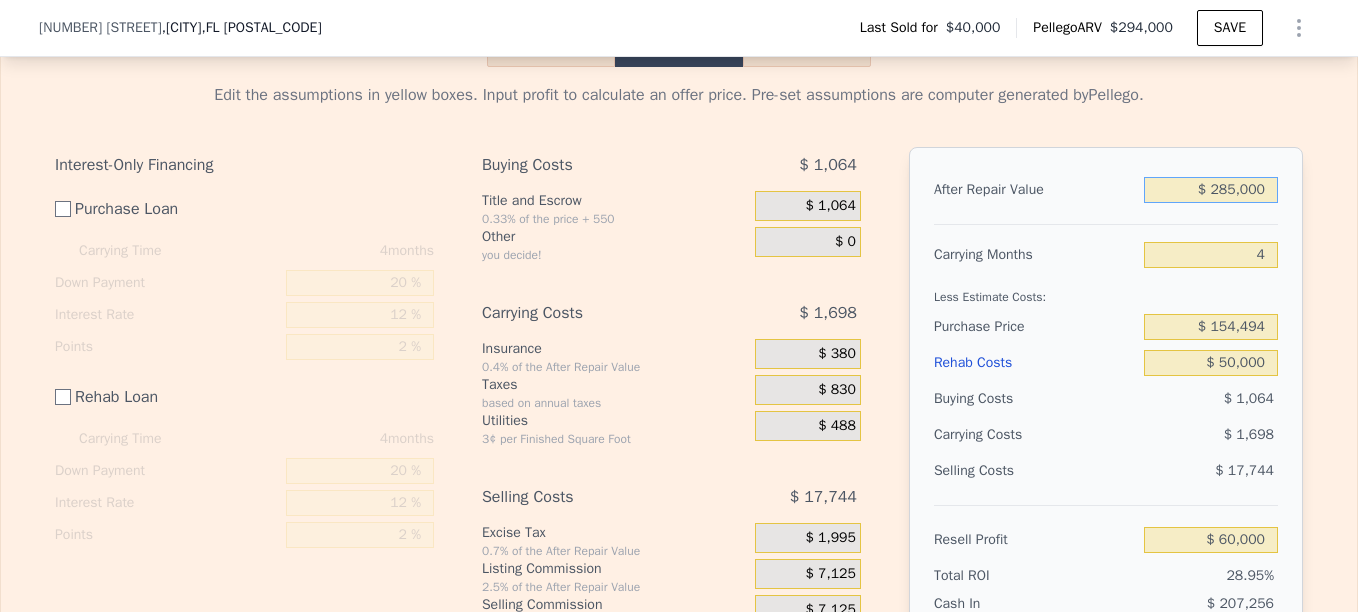 click on "$ 285,000" at bounding box center (1211, 190) 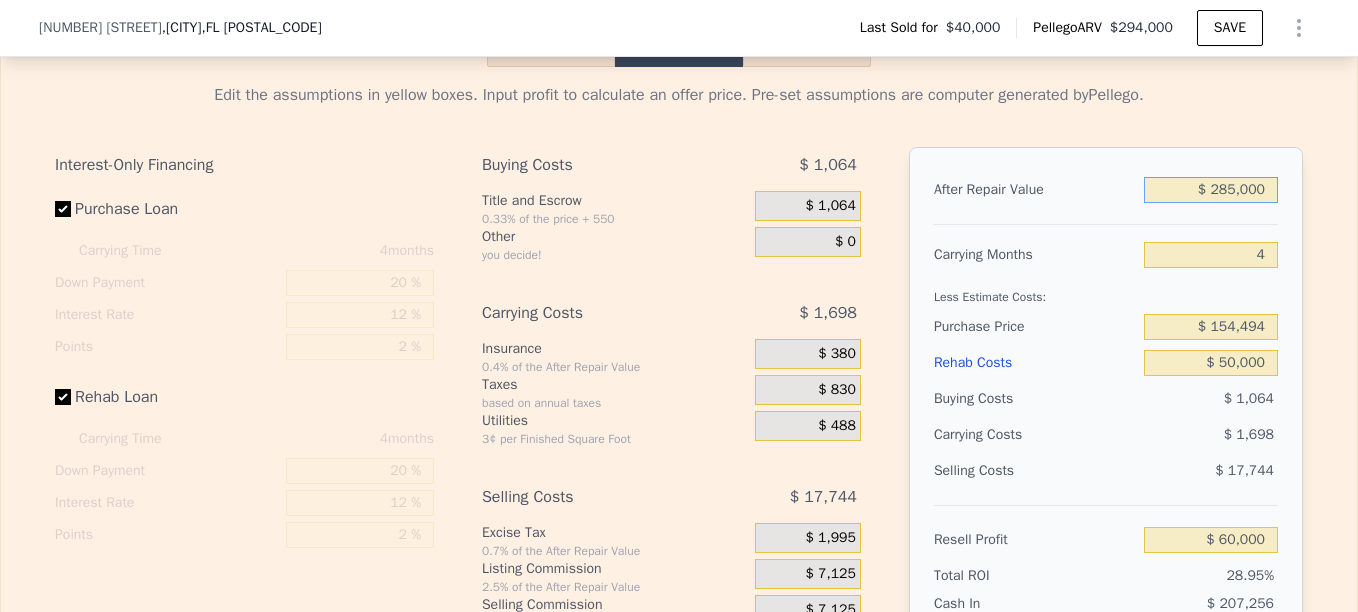 checkbox on "true" 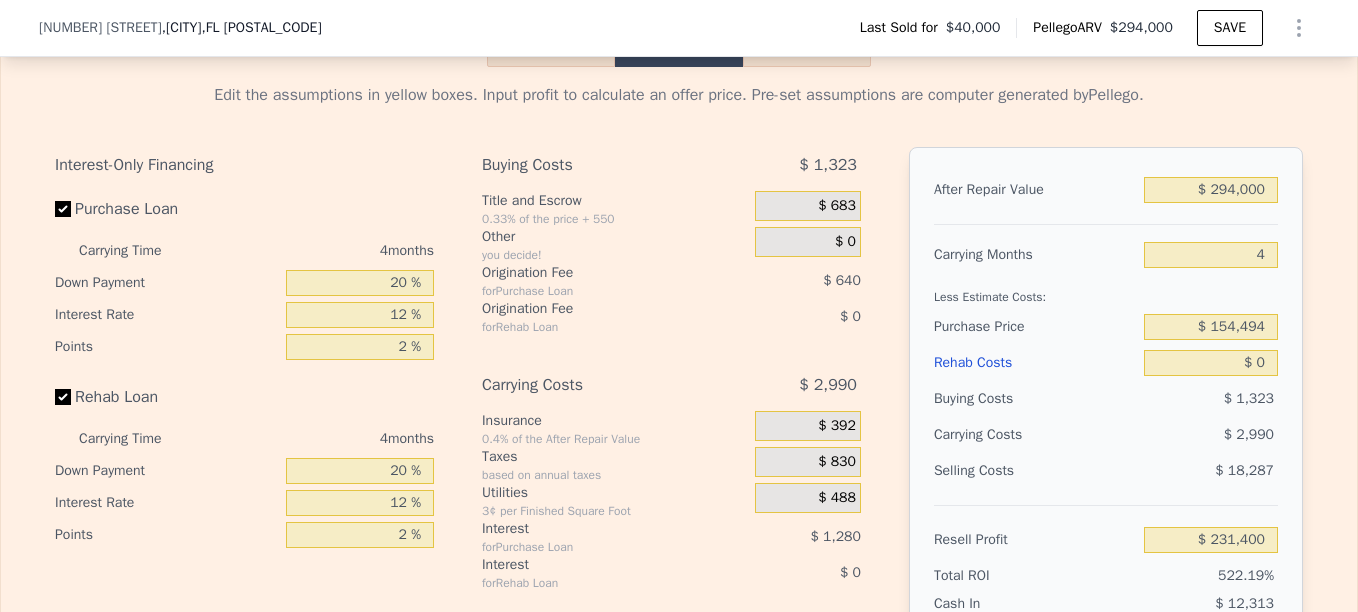 drag, startPoint x: 62, startPoint y: 223, endPoint x: 52, endPoint y: 243, distance: 22.36068 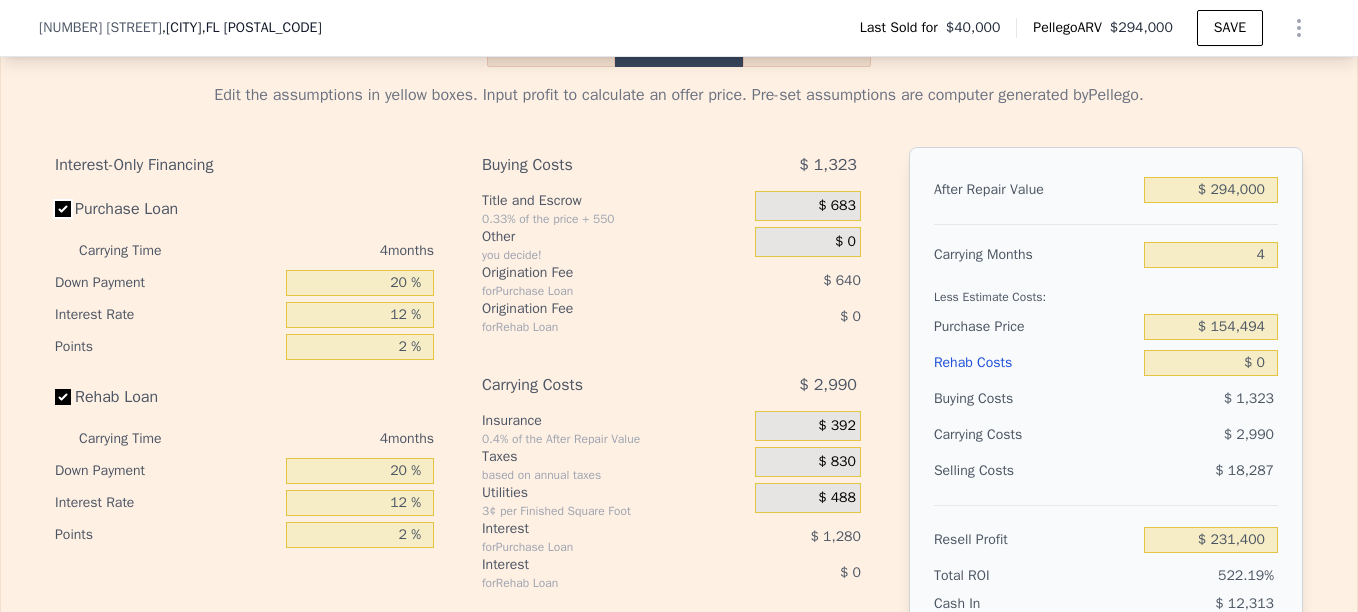 click on "Purchase Loan" at bounding box center (63, 209) 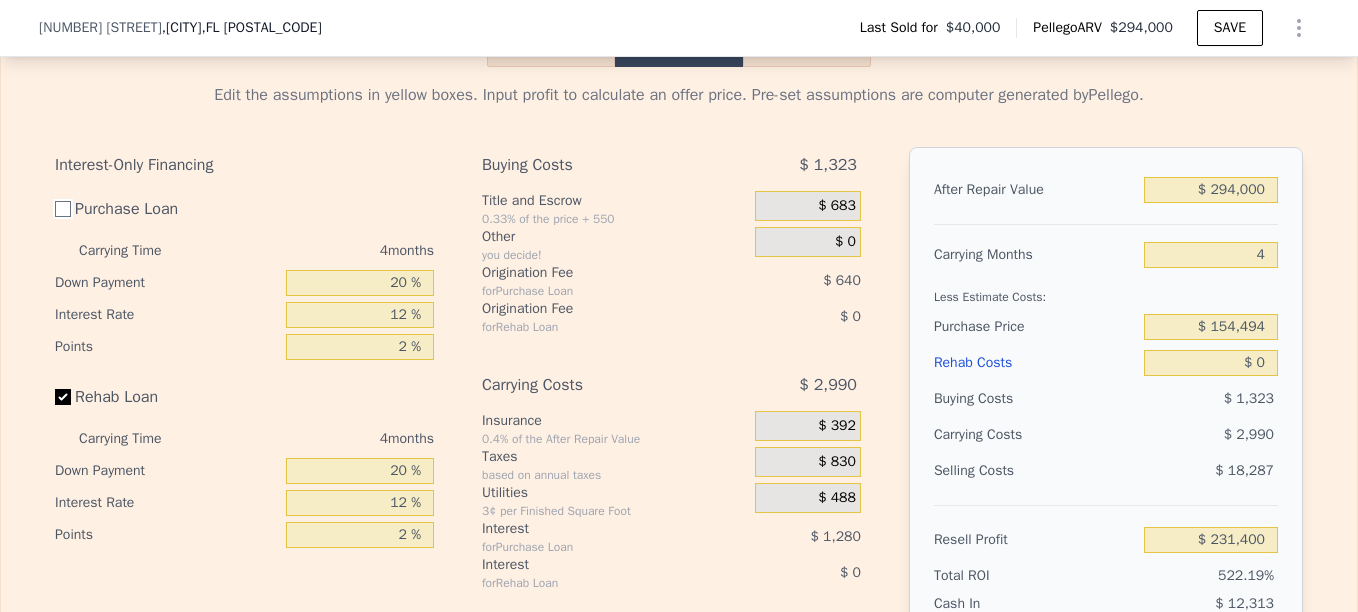 checkbox on "false" 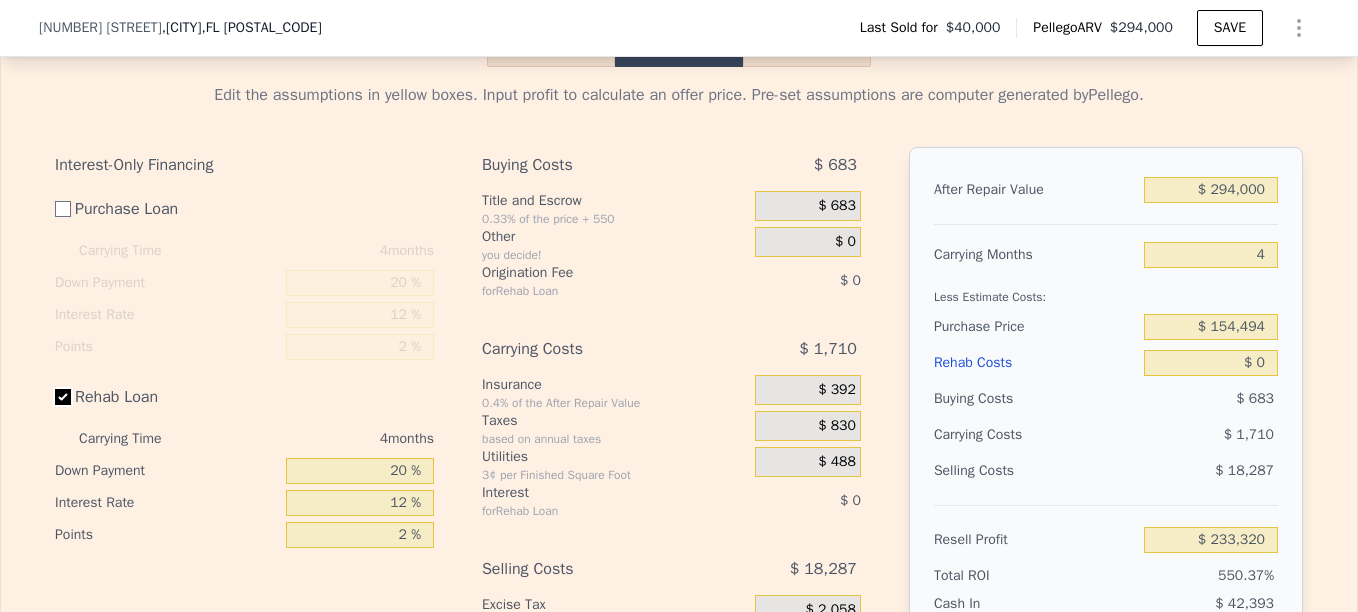 click on "Rehab Loan" at bounding box center [63, 397] 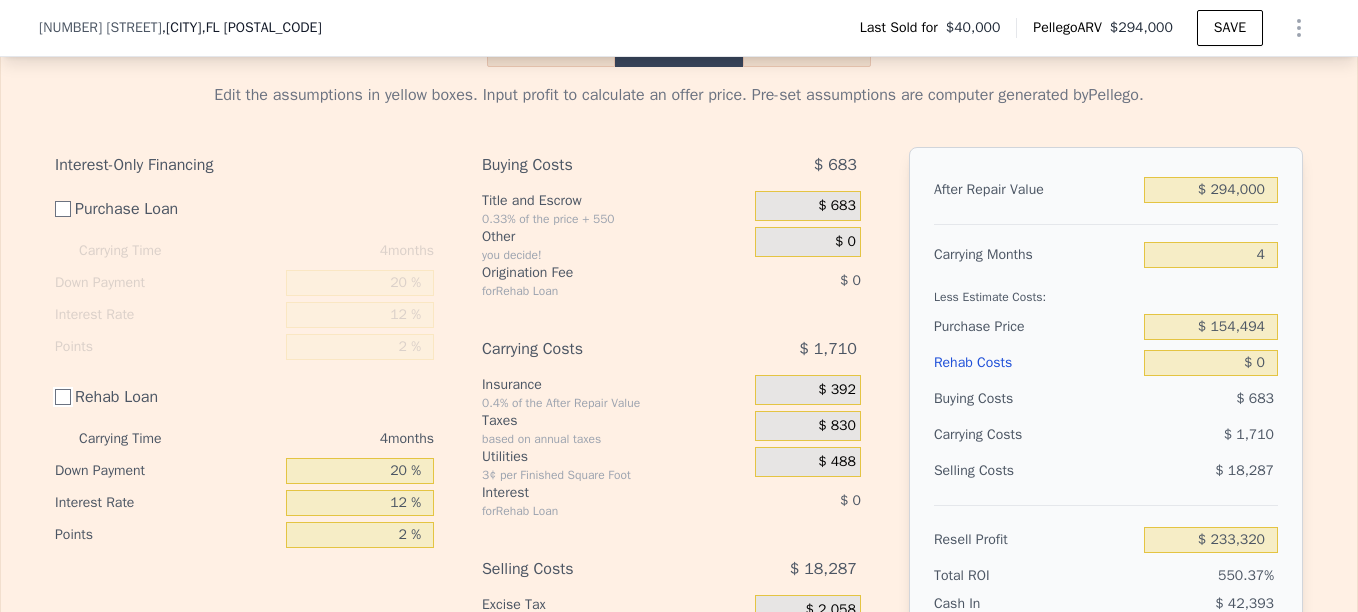 checkbox on "false" 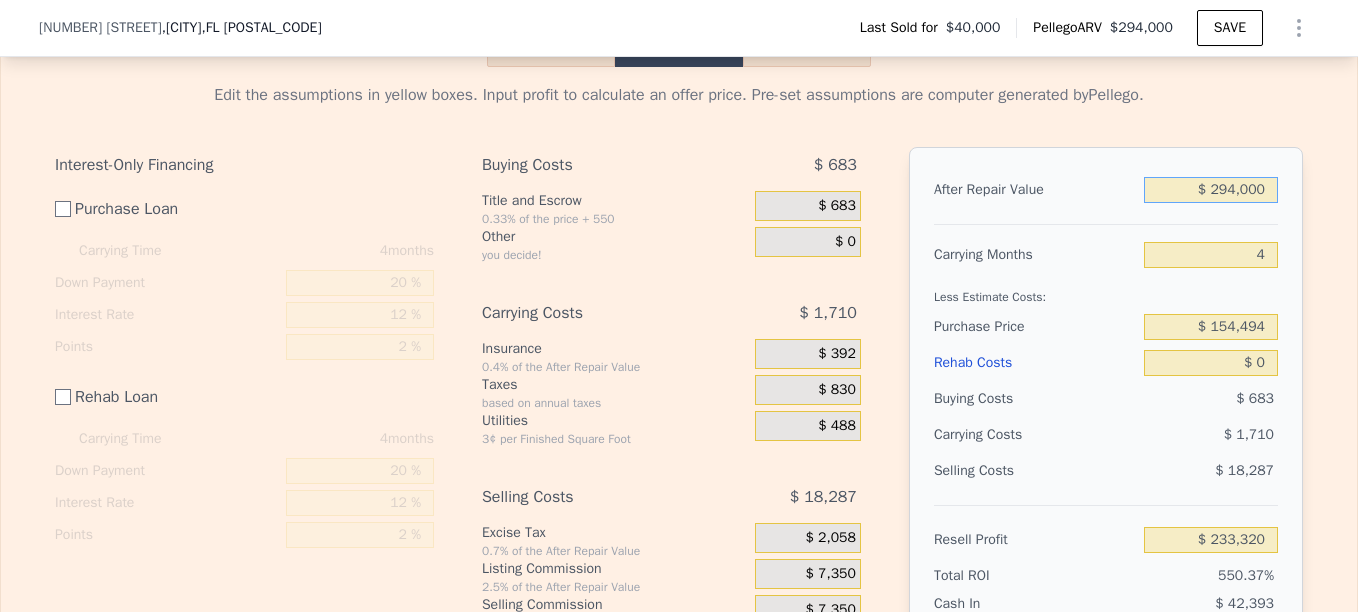 click on "$ 294,000" at bounding box center [1211, 190] 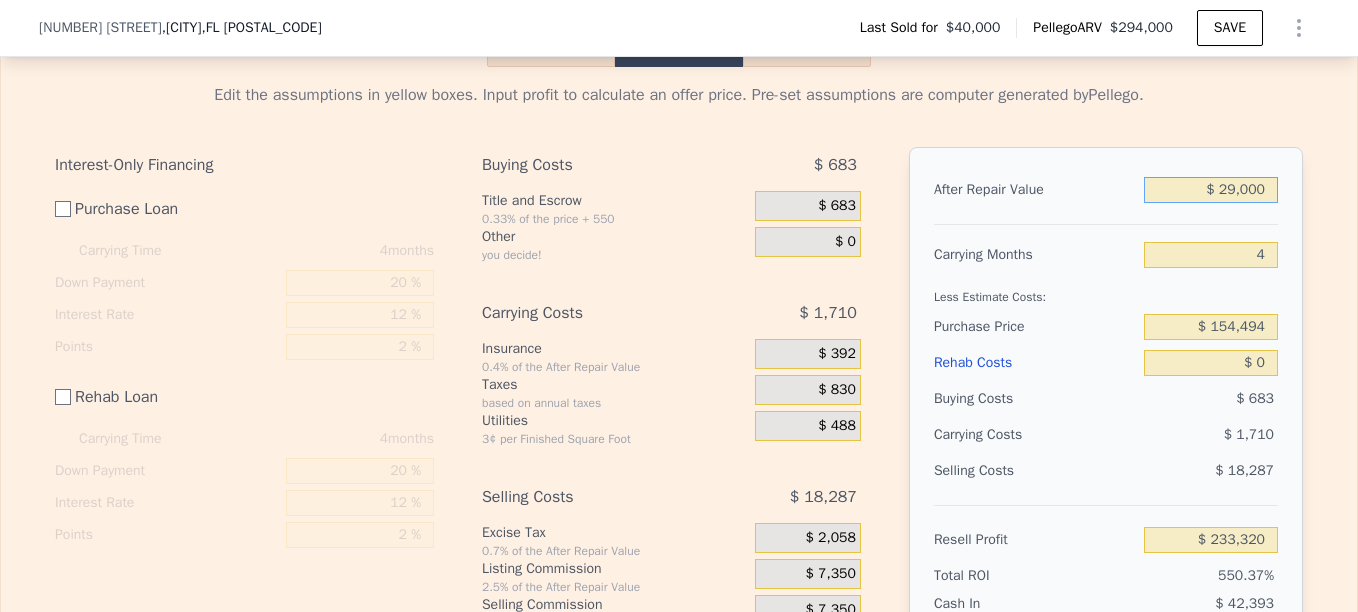 type on "-$ 15,340" 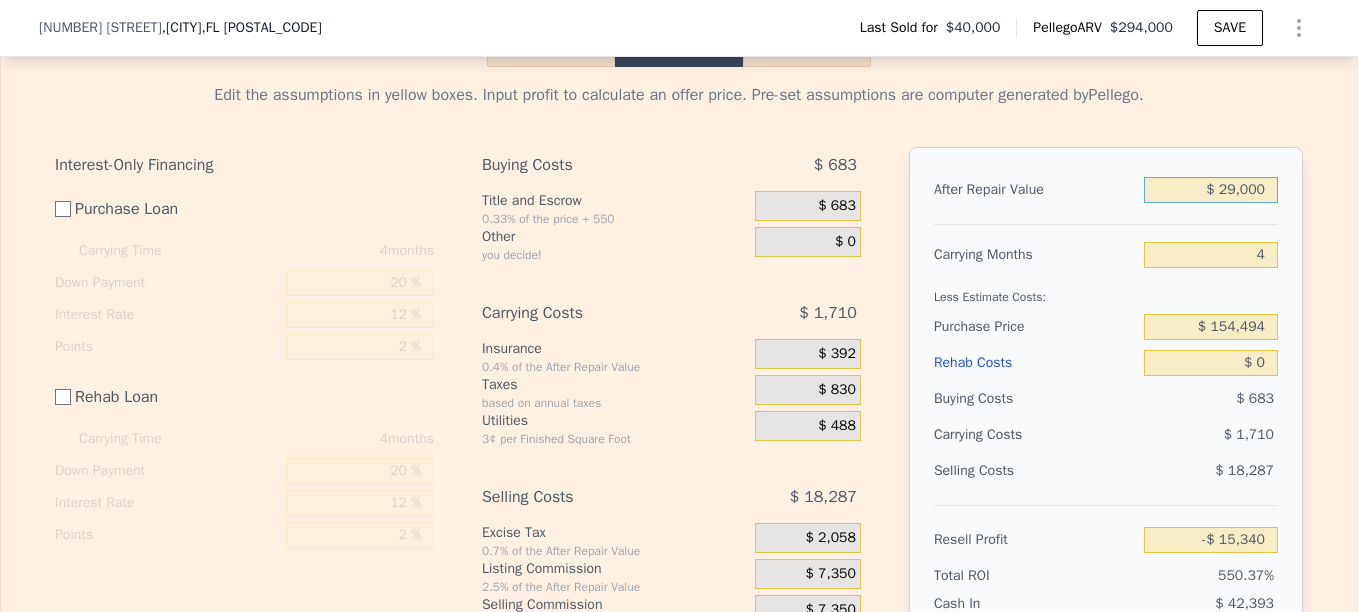 type on "$ 2,000" 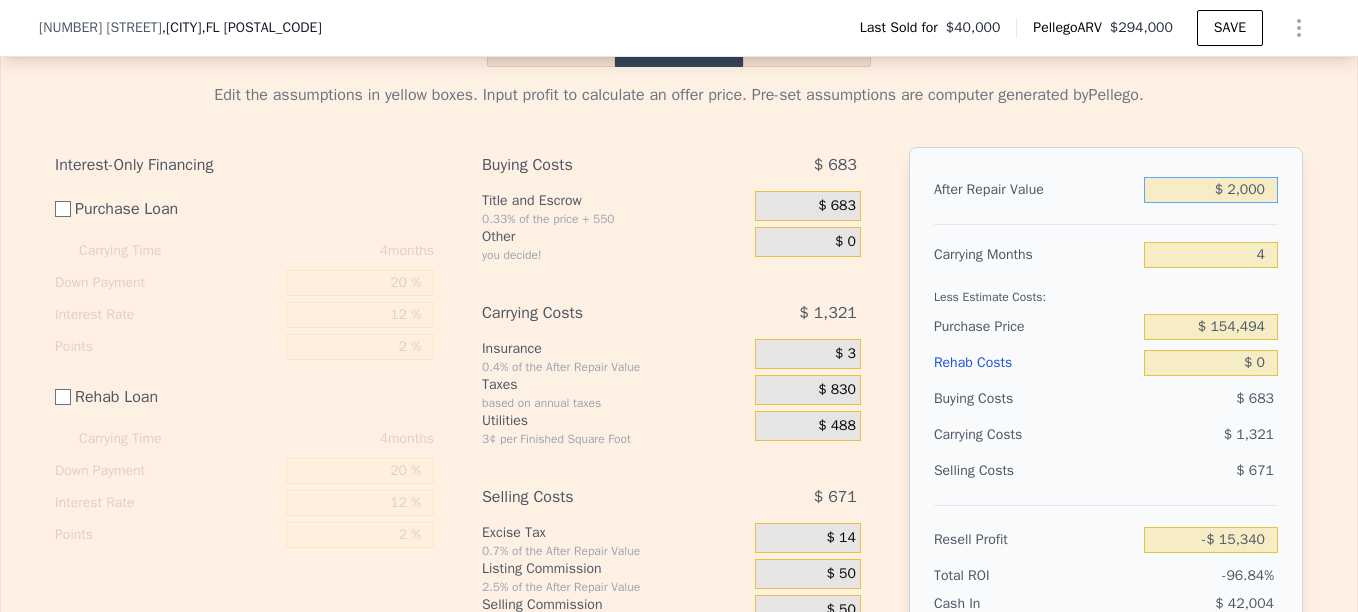 type on "-$ 40,675" 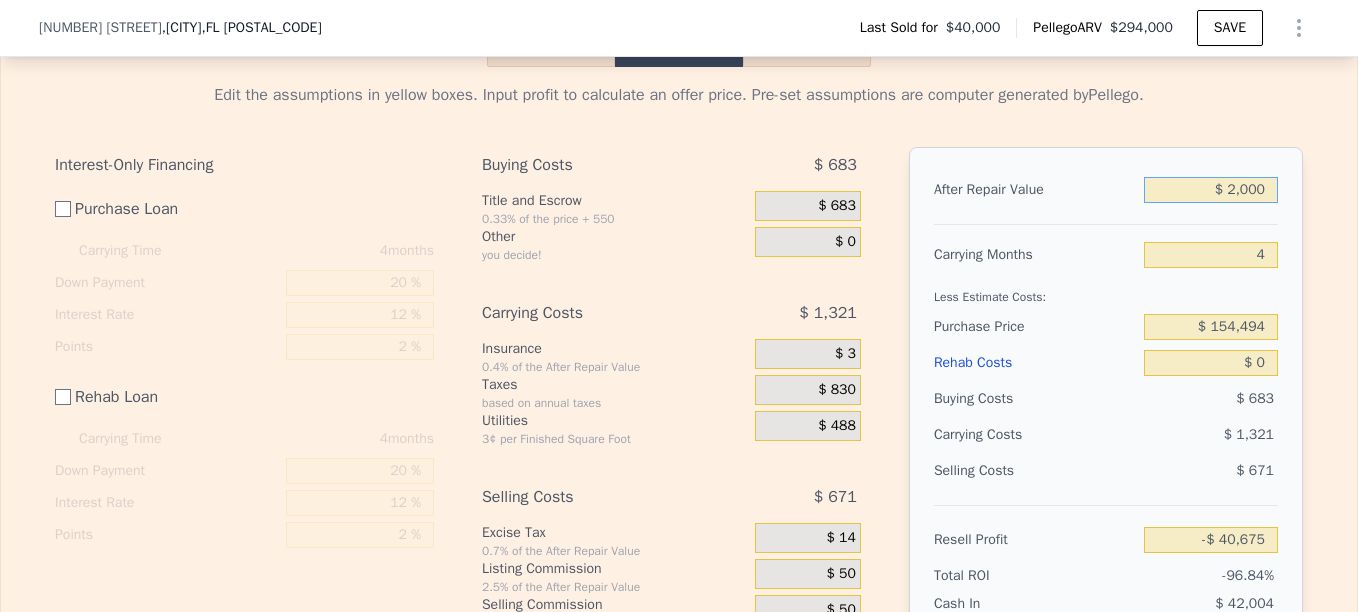 type on "$ 28,000" 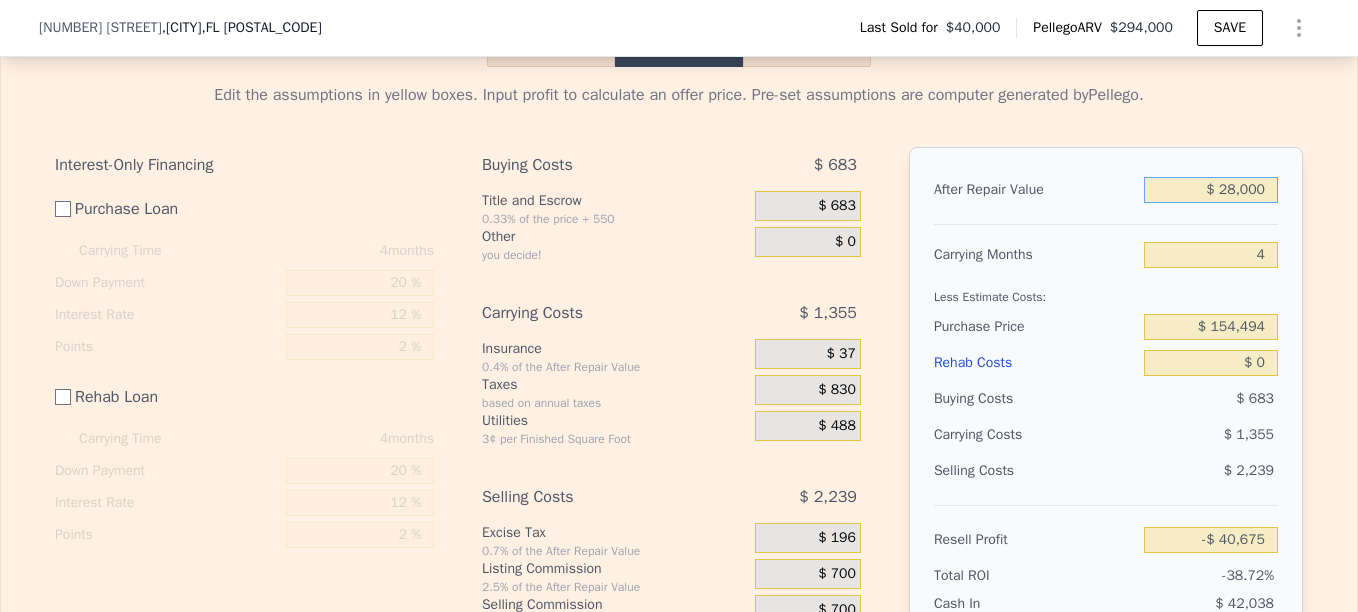 type on "-$ 16,277" 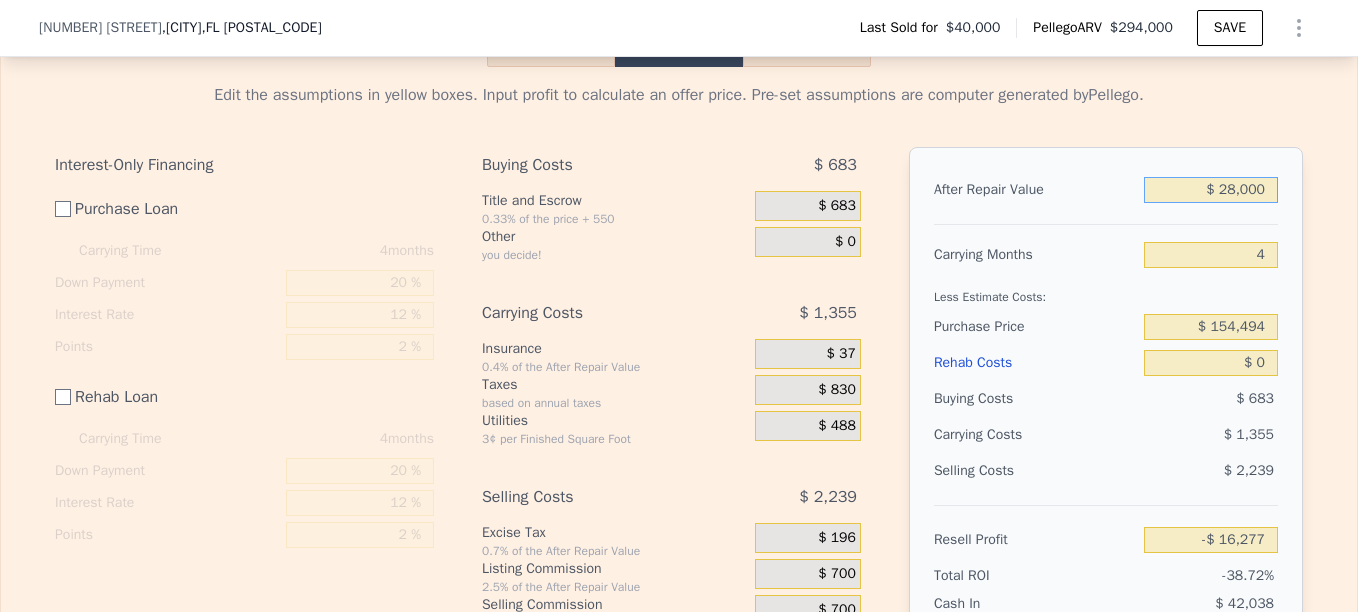 type on "$ 286,000" 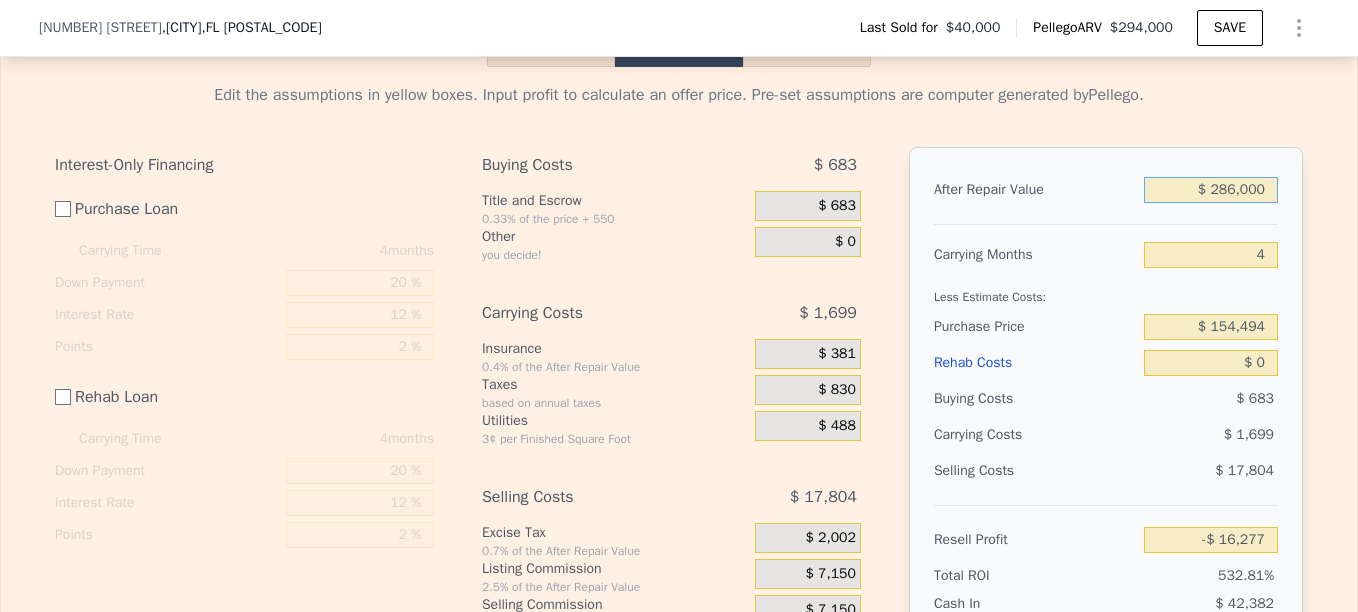 type on "$ 225,814" 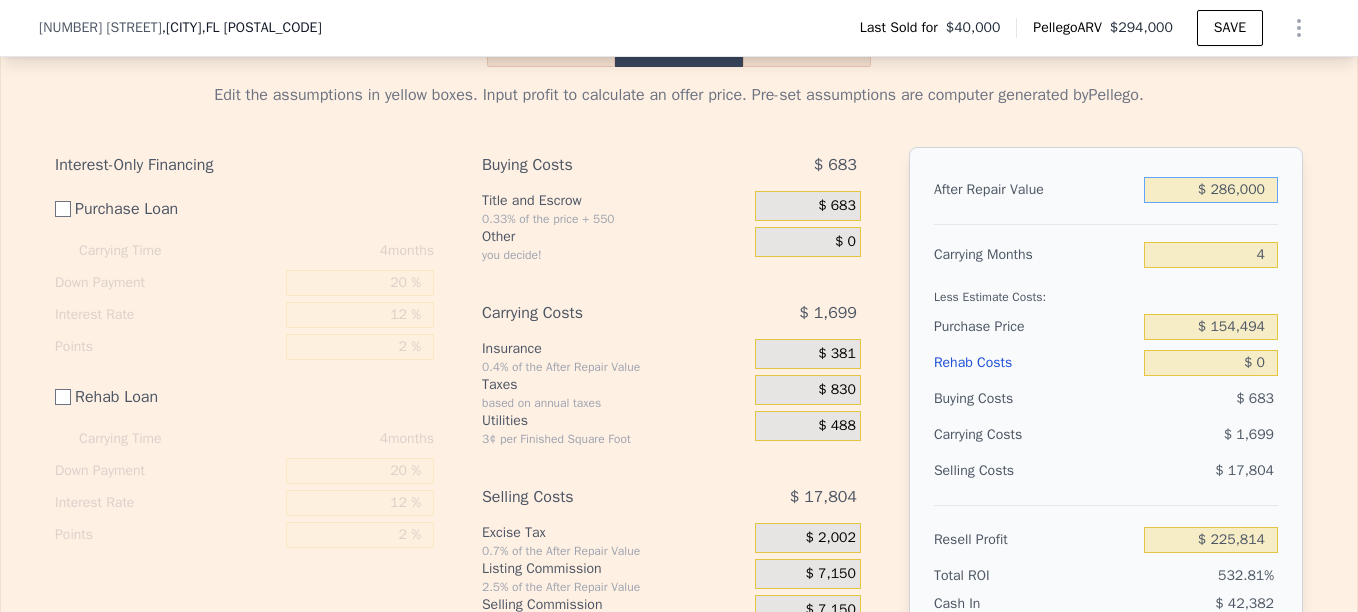 type on "$ 286,000" 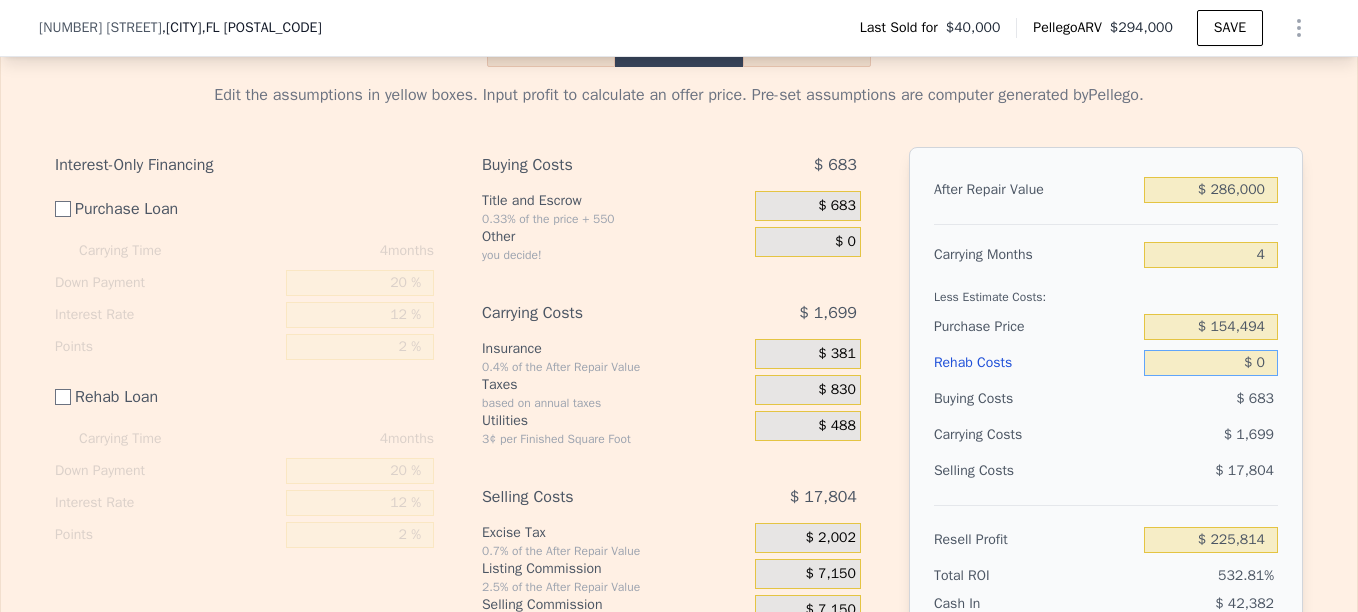 click on "$ 0" at bounding box center [1211, 363] 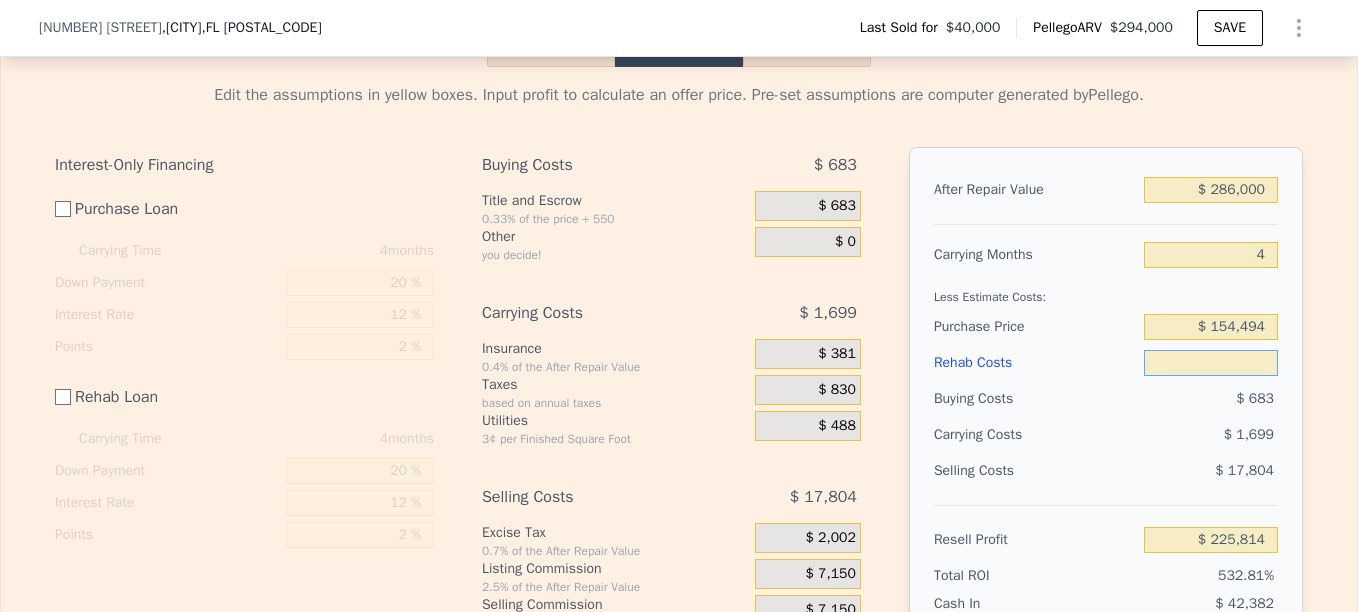 type on "$ 5" 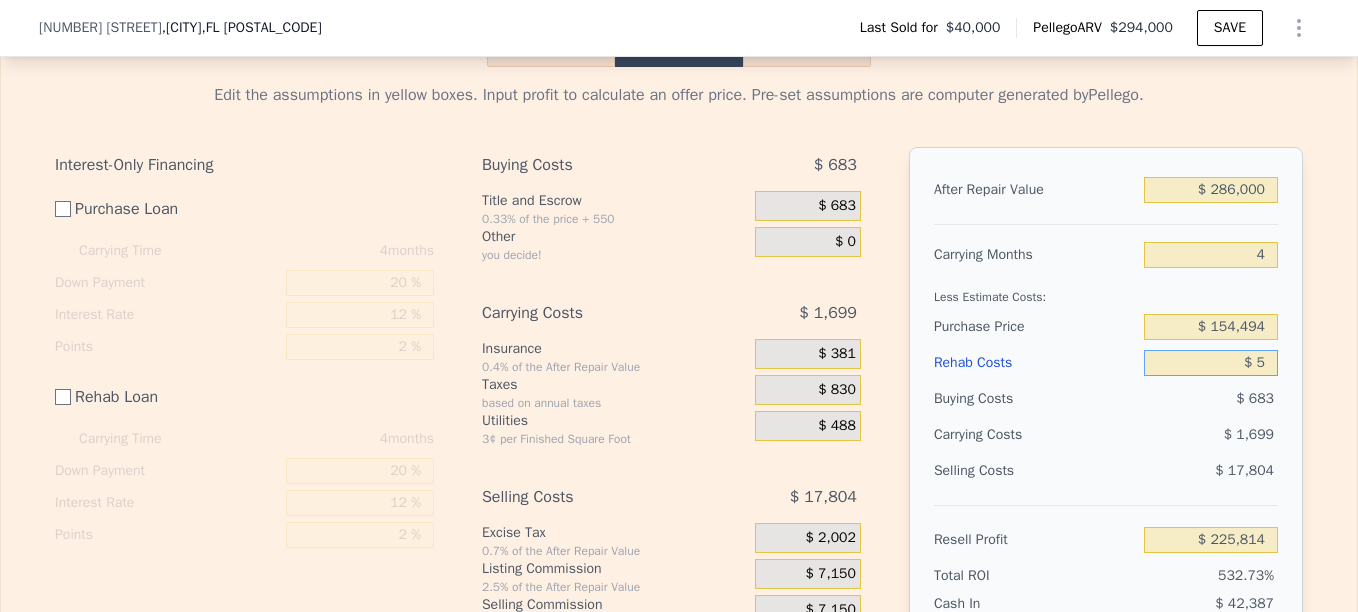 type on "$ 225,809" 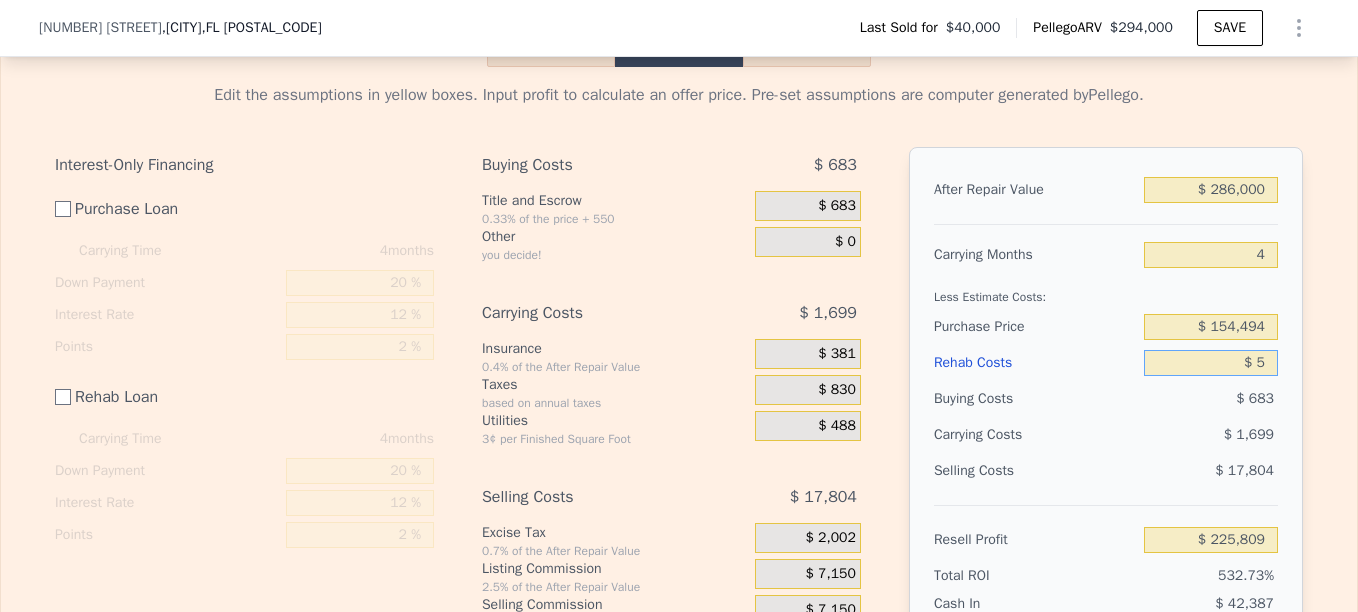 type on "$ 50" 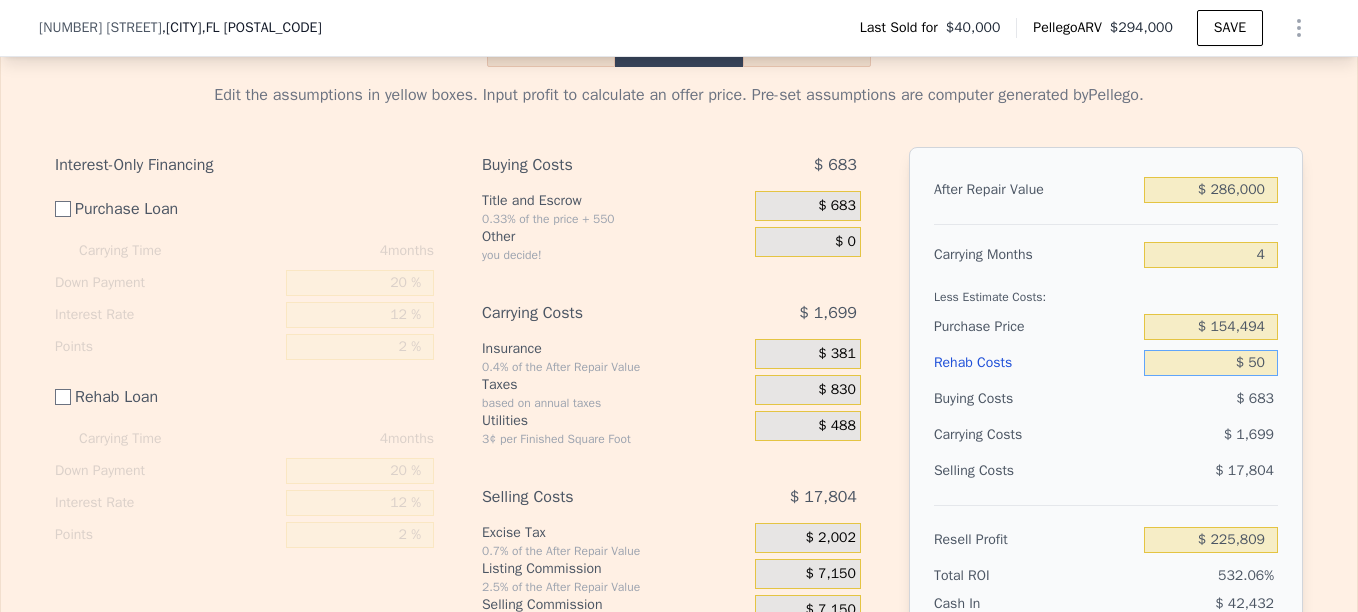type on "$ 225,764" 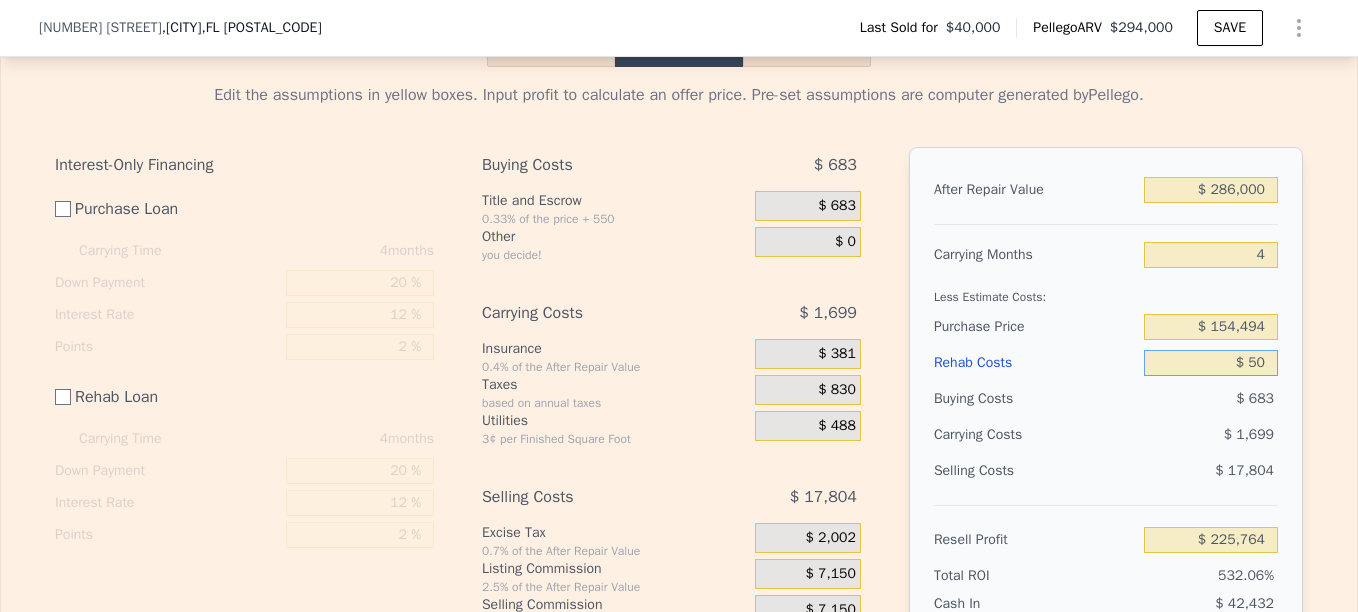 type on "$ 500" 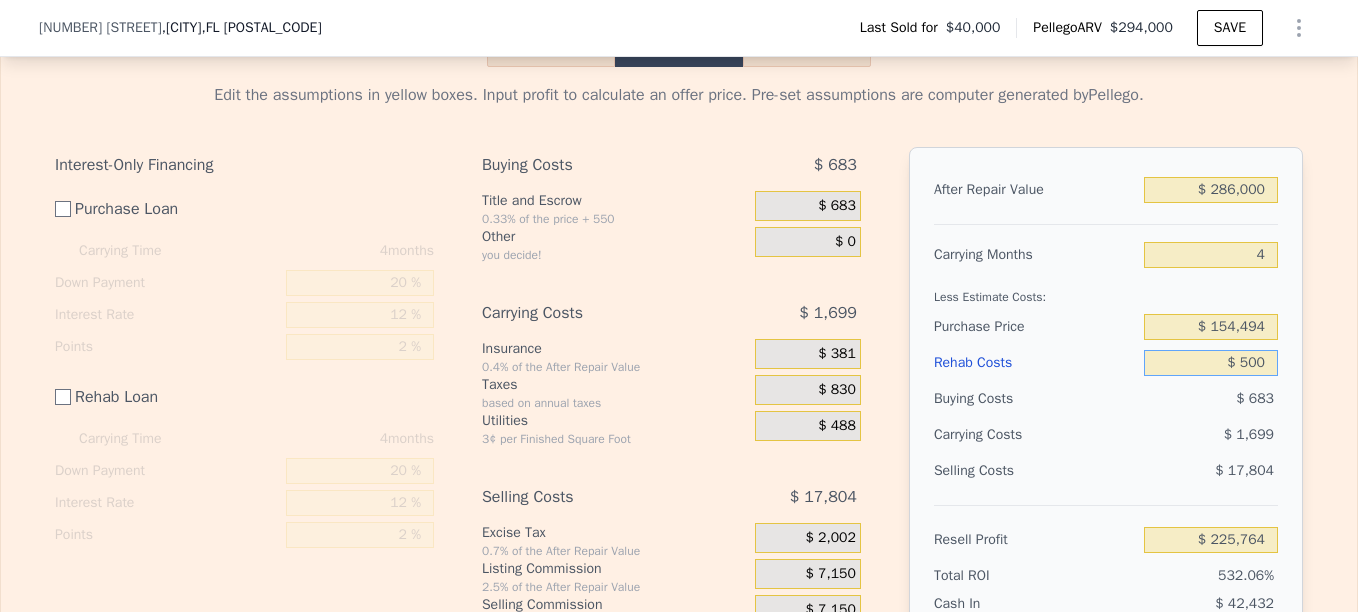 type on "$ 225,314" 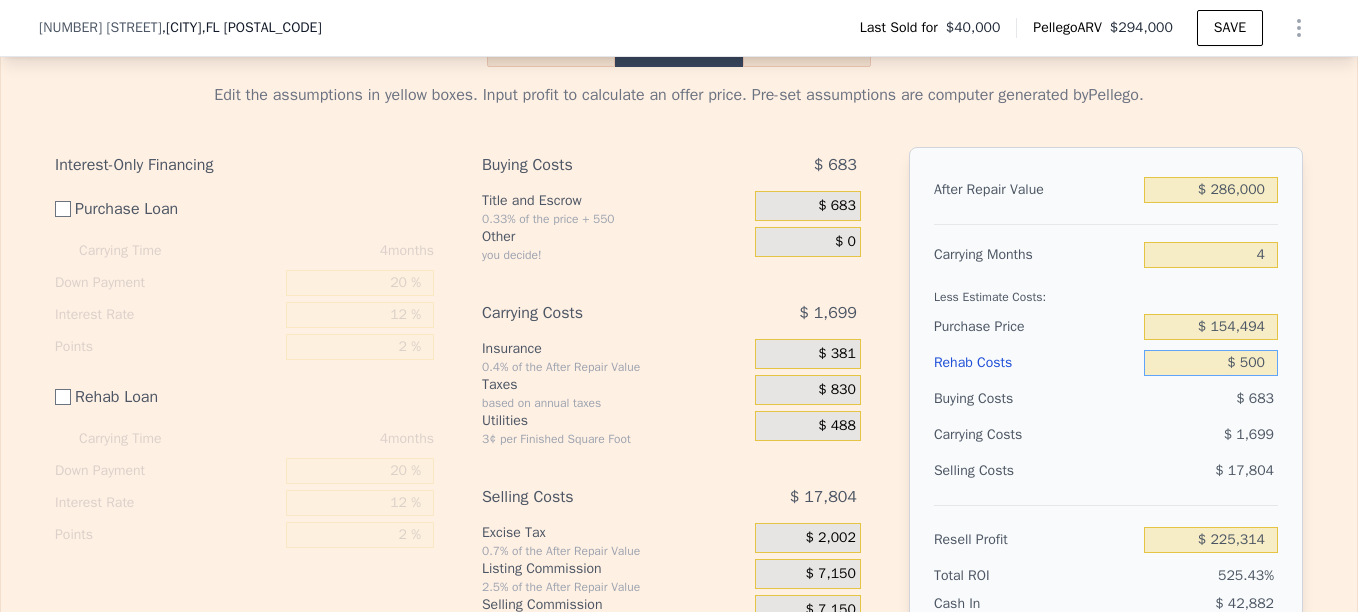 type on "$ 5,000" 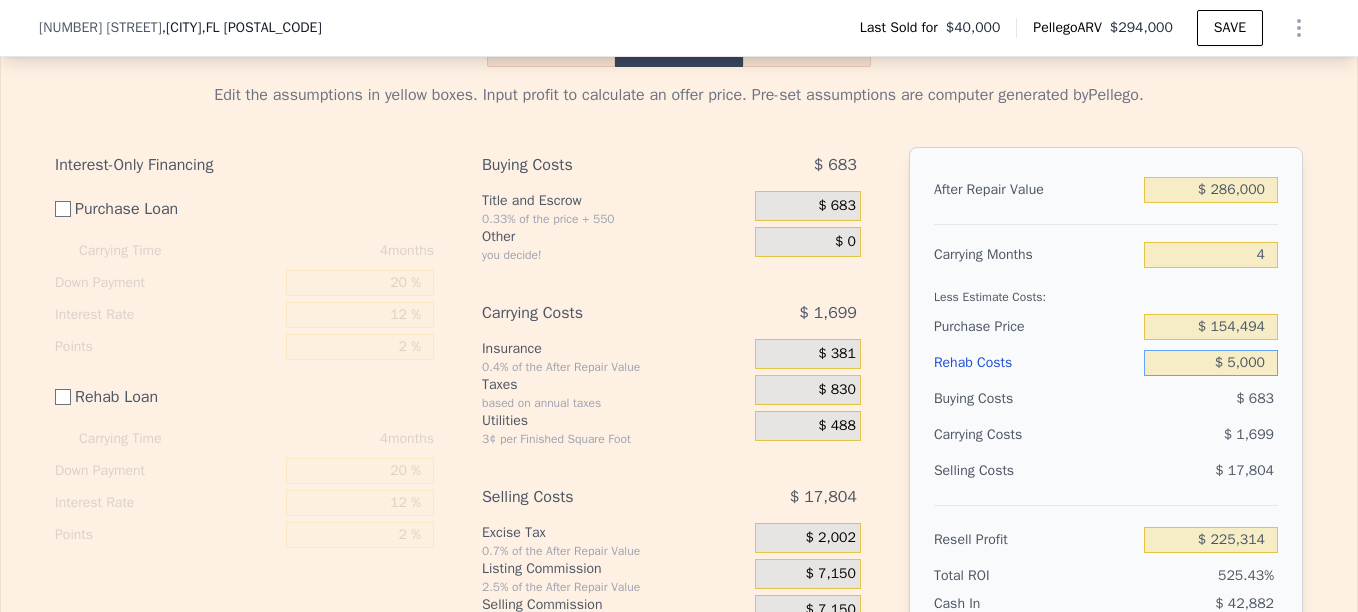 type on "$ 220,814" 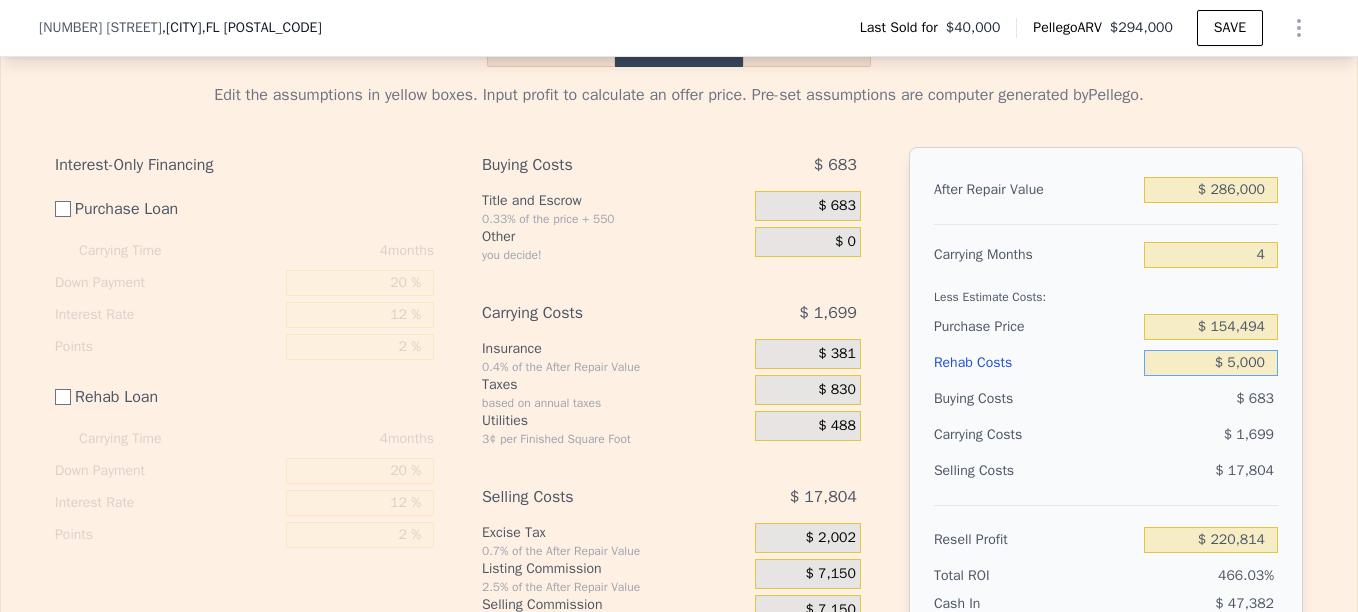 type on "$ 50,000" 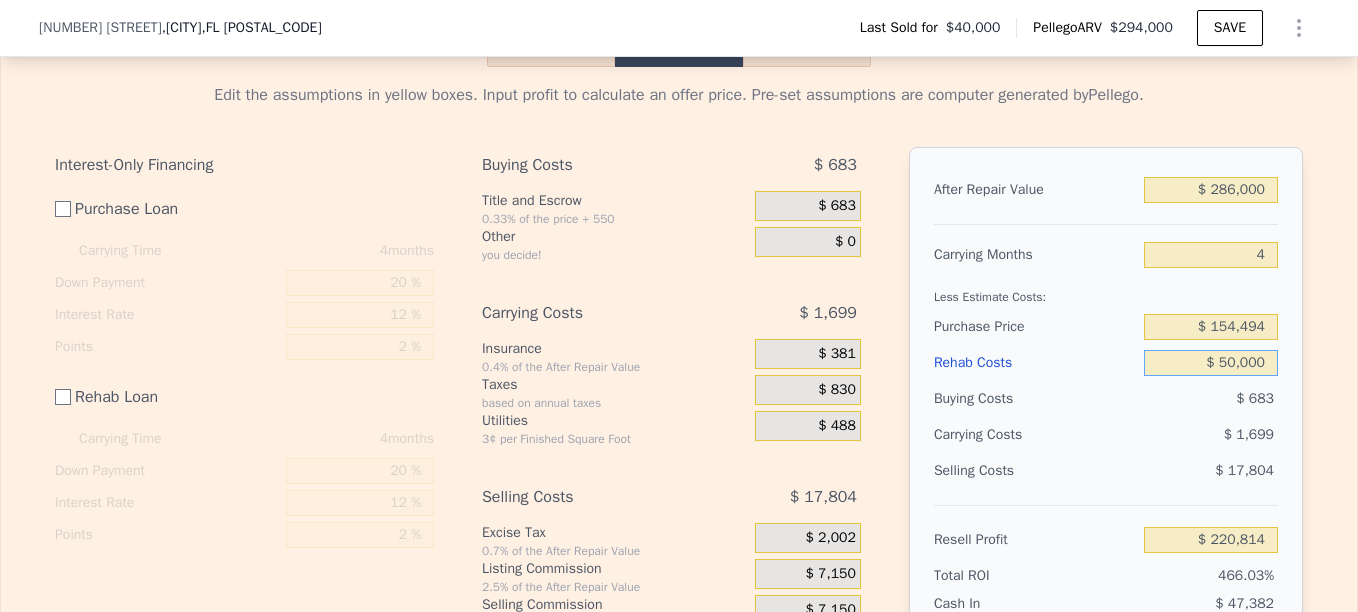 type on "$ 175,814" 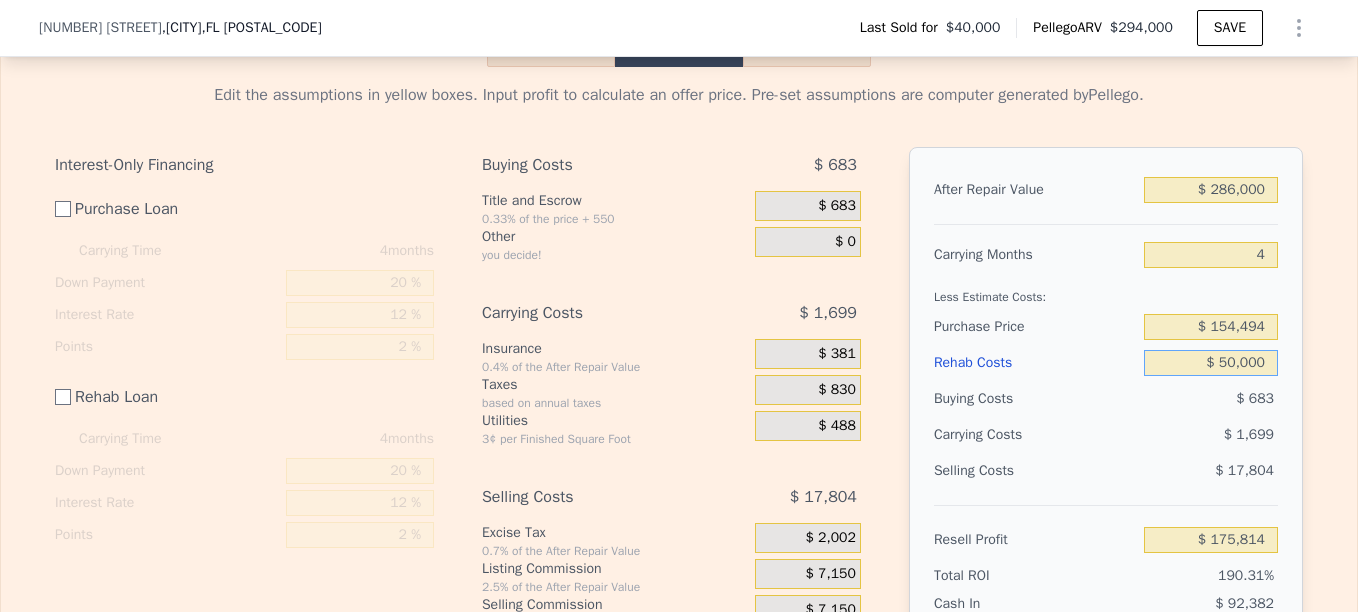 type on "$ 50,000" 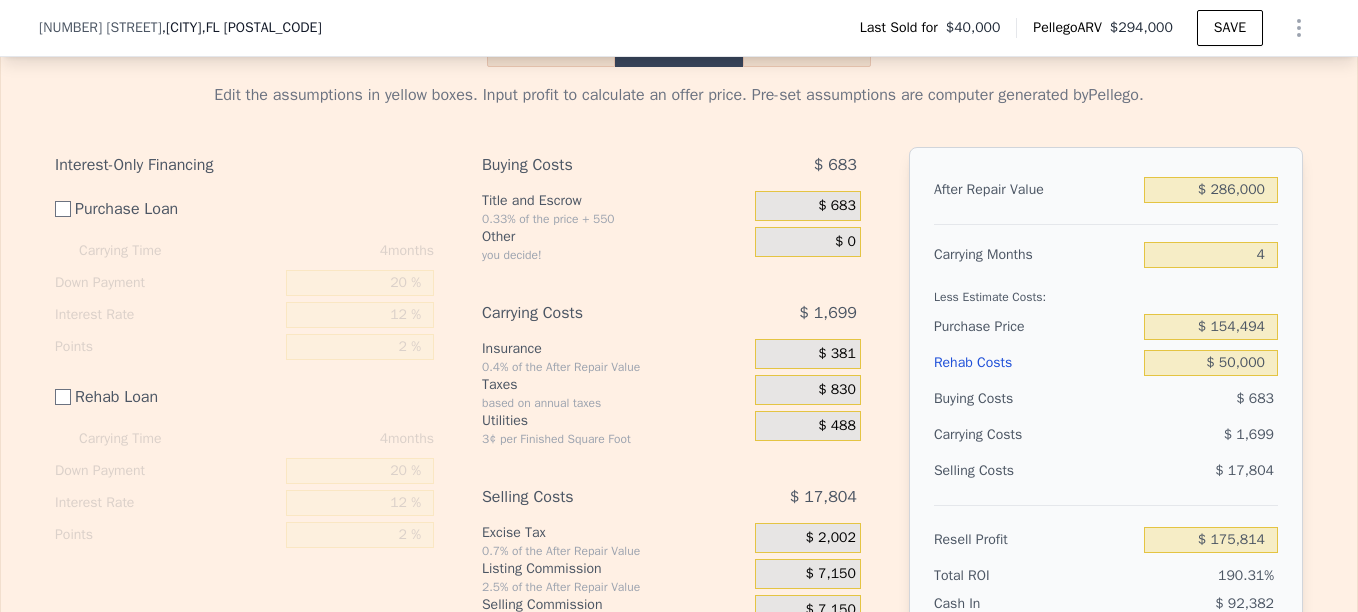 click on "After Repair Value $ [PRICE] Carrying Months [MONTHS] Less Estimate Costs: Purchase Price $ [PRICE] Rehab Costs $ [PRICE] Buying Costs $ [PRICE] Carrying Costs $ [PRICE] Selling Costs $ [PRICE] Resell Profit $ [PRICE] Total ROI [PERCENTAGE]% Cash In $ [PRICE] Cash ROI ROIs are not annualized [PERCENTAGE]%" at bounding box center [1106, 425] 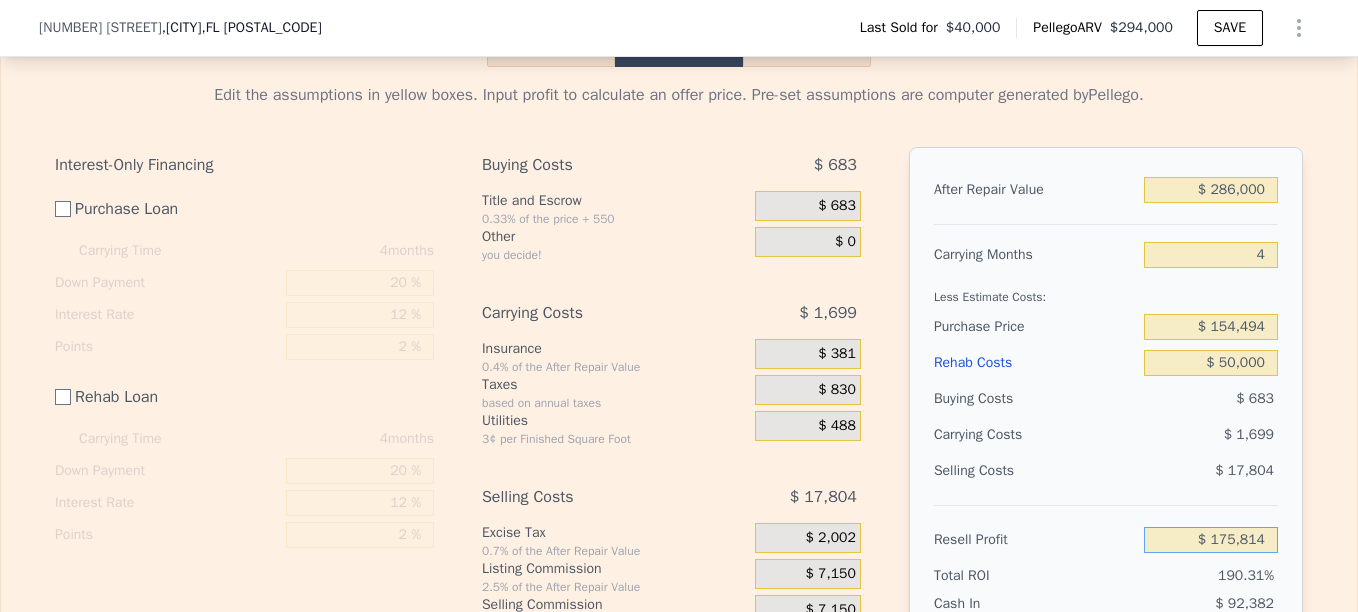 click on "$ 175,814" at bounding box center [1211, 540] 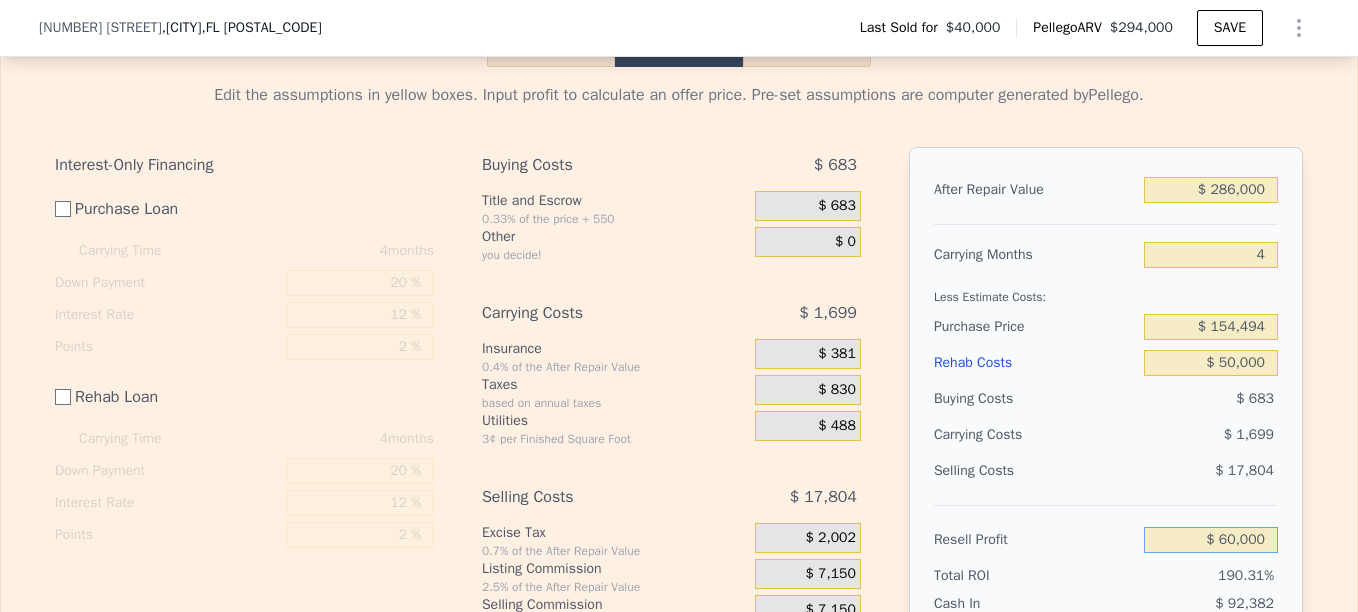 type on "$ 60,000" 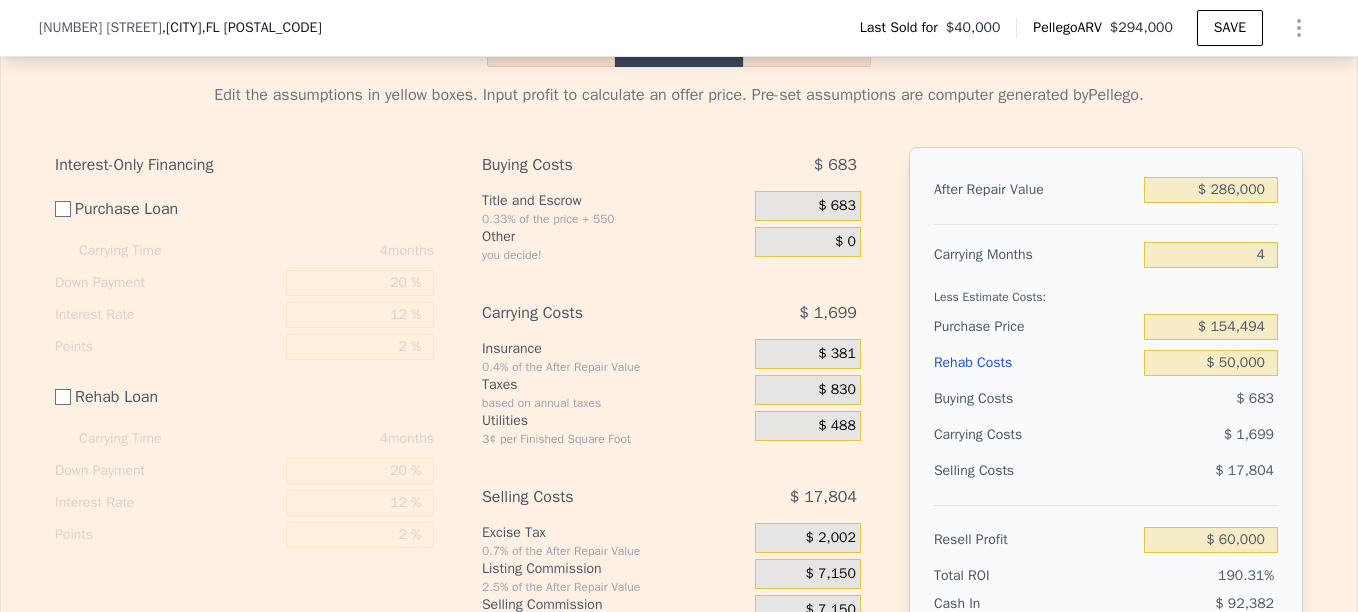 click on "Edit the assumptions in yellow boxes. Input profit to calculate an offer price. Pre-set assumptions are computer generated by  Pellego . Interest-Only Financing Purchase Loan Carrying Time 4  months Down Payment 20 % Interest Rate 12 % Points 2 % Rehab Loan Carrying Time 4  months Down Payment 20 % Interest Rate 12 % Points 2 % Buying Costs $ 683 Title and Escrow 0.33% of the price + 550 $ 683 Other you decide! $ 0 Carrying Costs $ 1,699 Insurance 0.4% of the After Repair Value $ 381 Taxes based on annual taxes $ 830 Utilities 3¢ per Finished Square Foot $ 488 Selling Costs $ 17,804 Excise Tax 0.7% of the After Repair Value $ 2,002 Listing Commission 2.5% of the After Repair Value $ 7,150 Selling Commission 2.5% of the After Repair Value $ 7,150 Title and Escrow 0.33% of the After Repair Value $ 1,502 After Repair Value $ 286,000 Carrying Months 4 Less Estimate Costs: Purchase Price $ 154,494 Rehab Costs $ 50,000 Buying Costs $ 683 Carrying Costs $ 1,699 Selling Costs $ 17,804 Resell Profit $ 60,000 190.31%" at bounding box center (679, 401) 